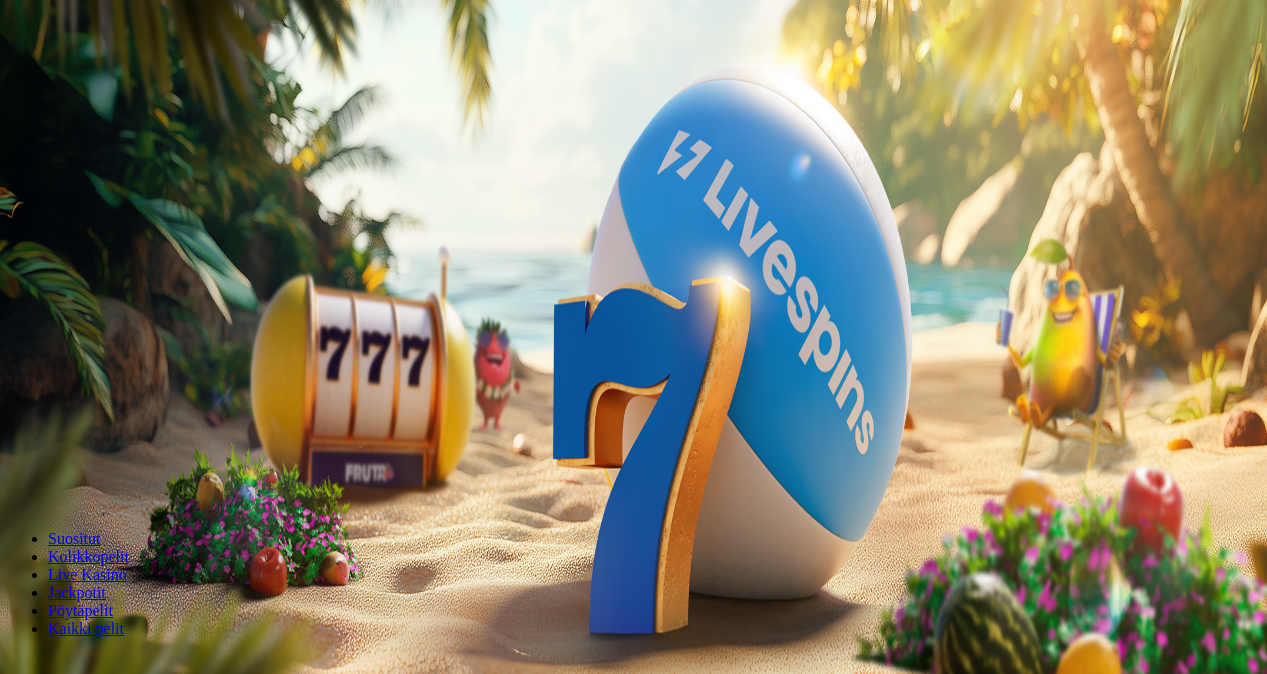 scroll, scrollTop: 0, scrollLeft: 0, axis: both 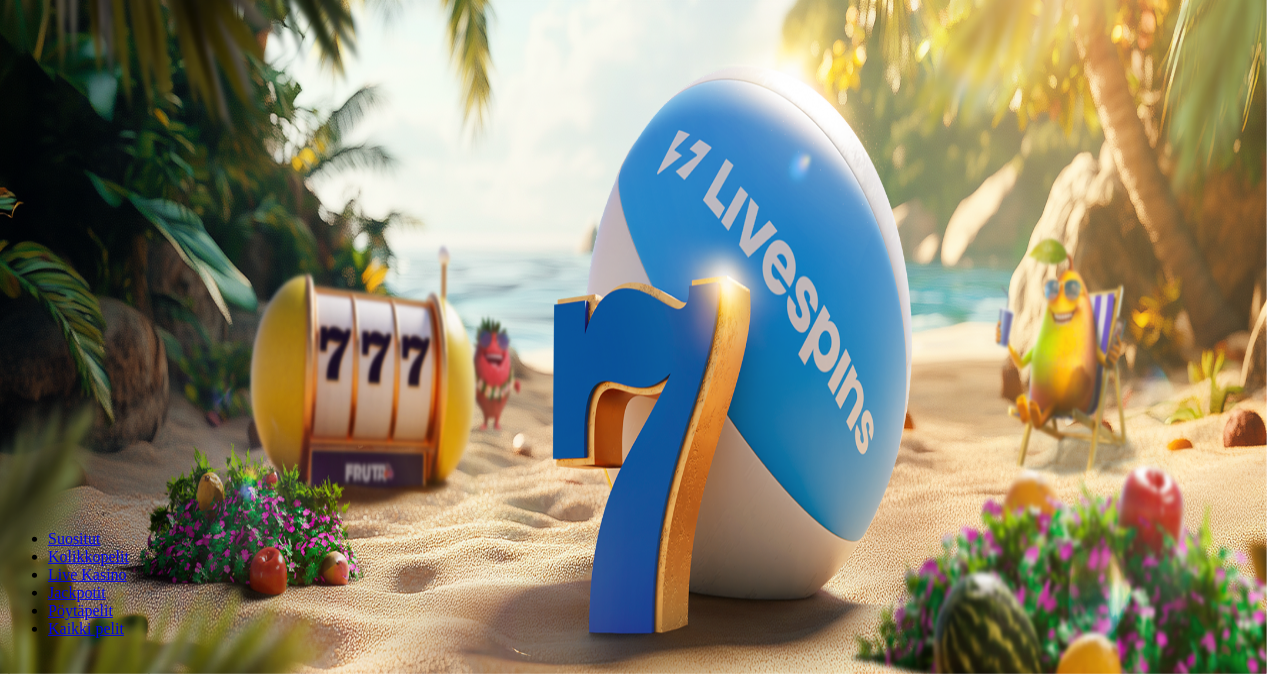 click on "Kirjaudu" at bounding box center [138, 72] 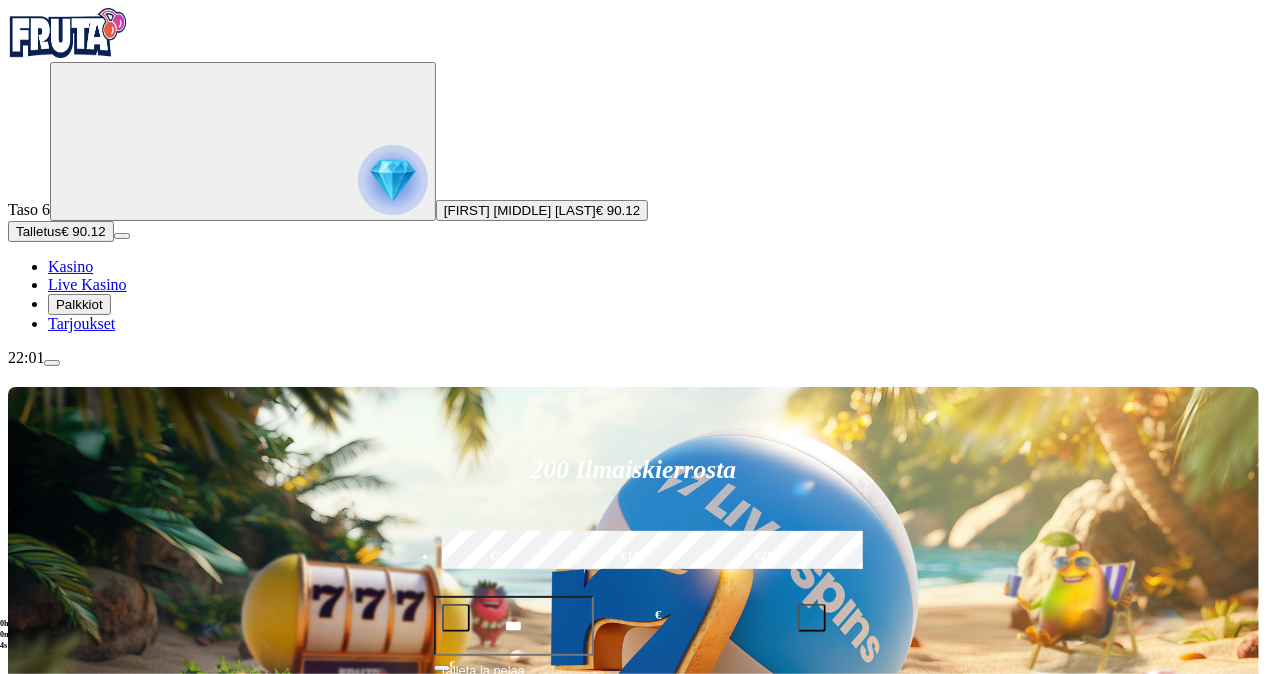 click on "Pelaa nyt" at bounding box center (77, 1113) 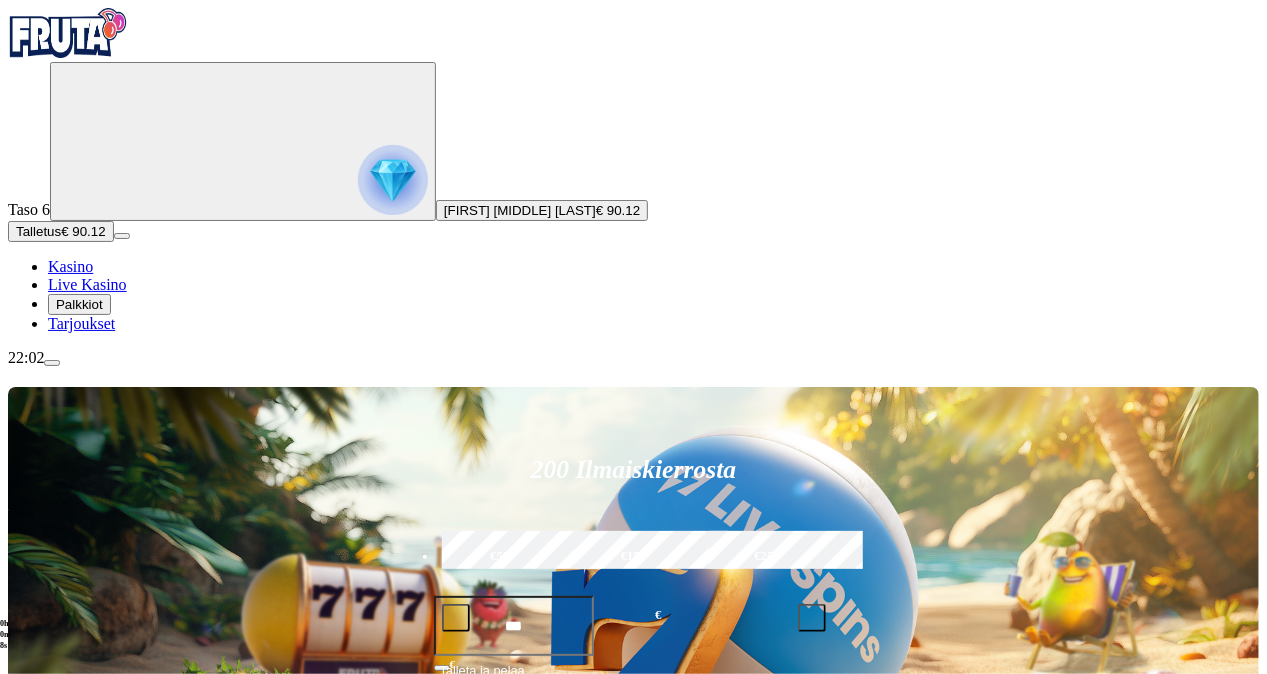 click on "Pelaa nyt" at bounding box center (77, 1113) 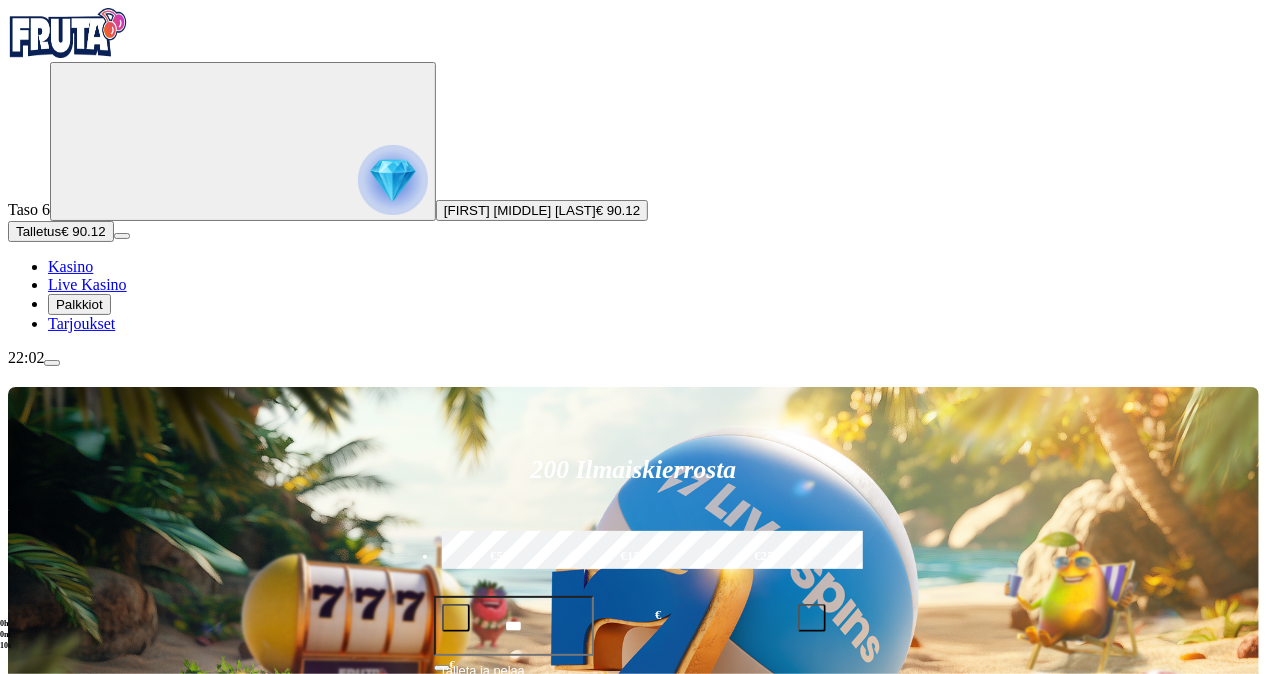 click on "Pelaa nyt" at bounding box center [77, 1113] 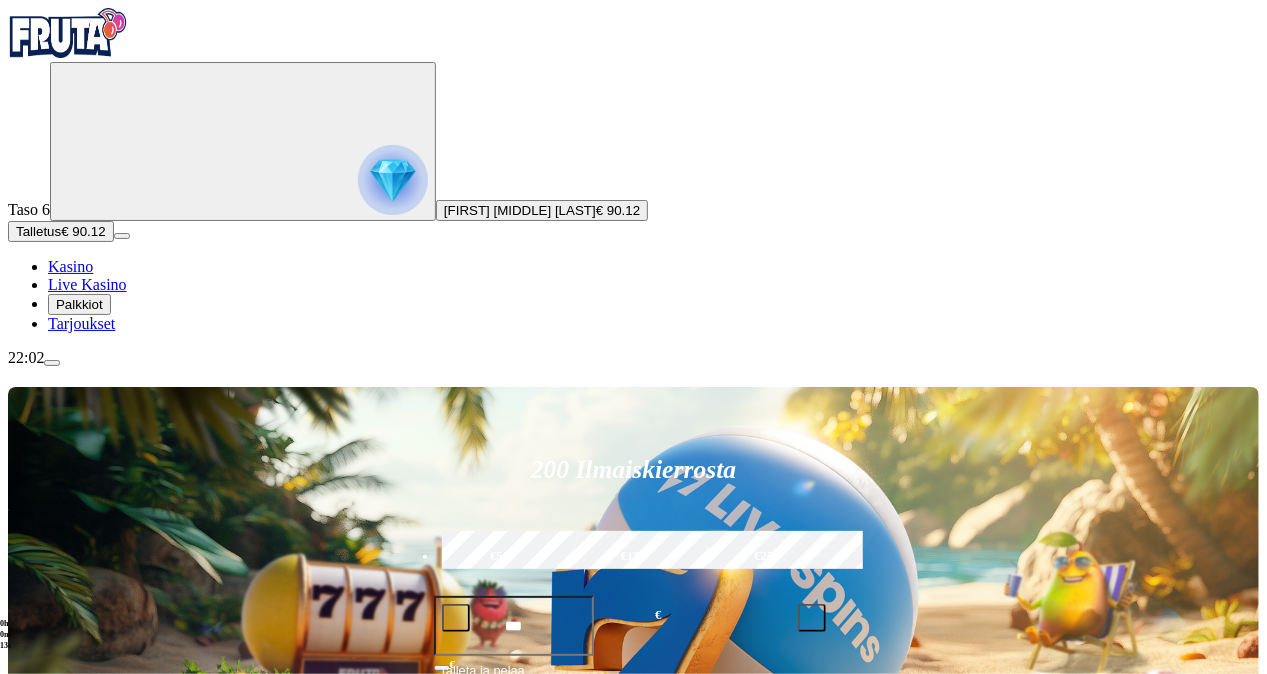 click on "Pelaa nyt" at bounding box center [77, 1113] 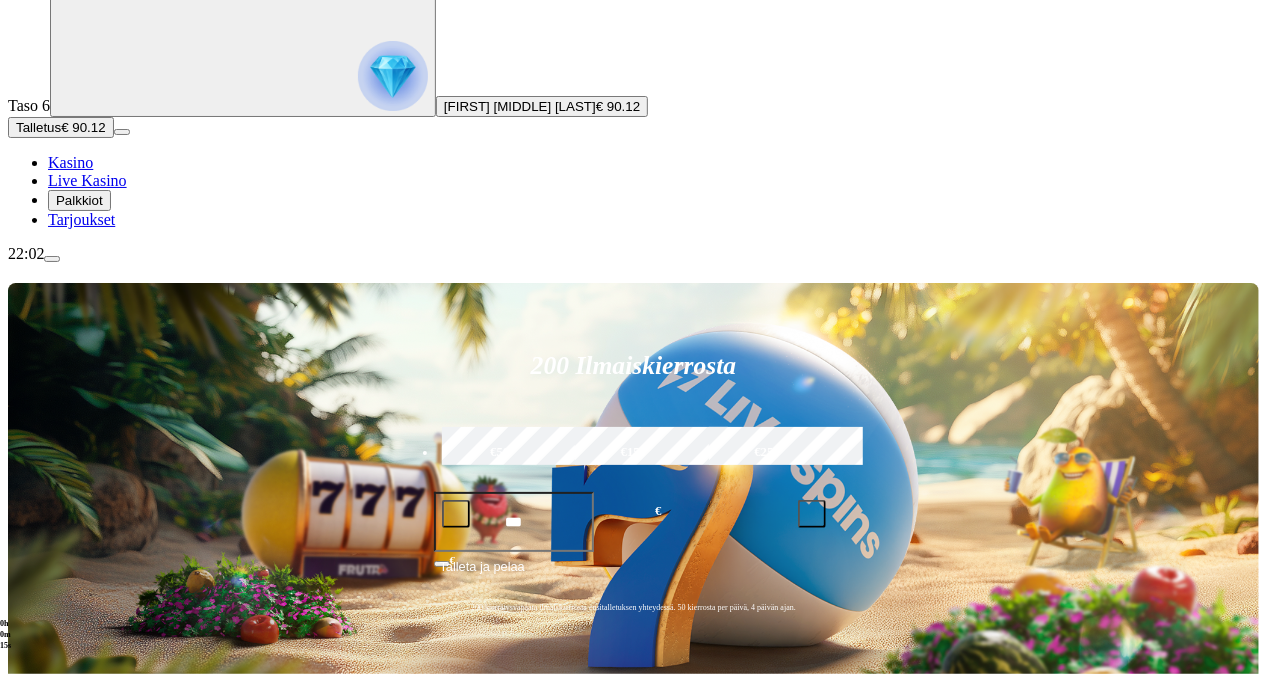 scroll, scrollTop: 109, scrollLeft: 0, axis: vertical 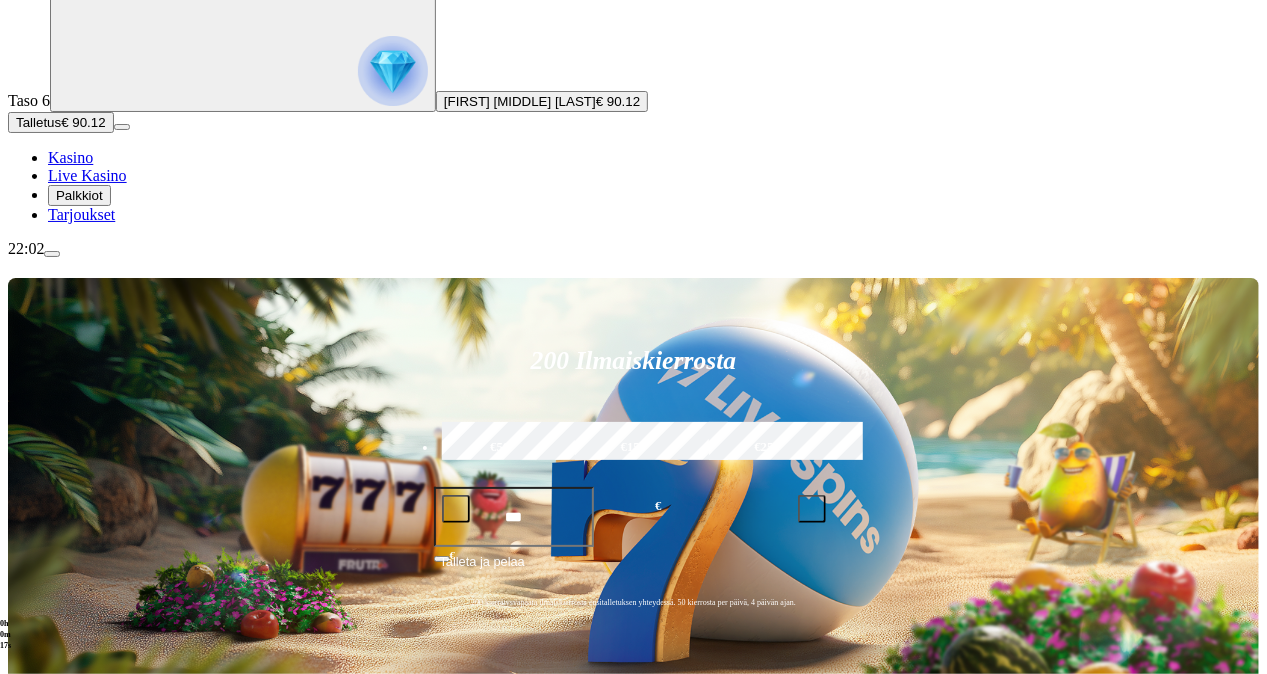 click on "Live Kasino" at bounding box center [108, 785] 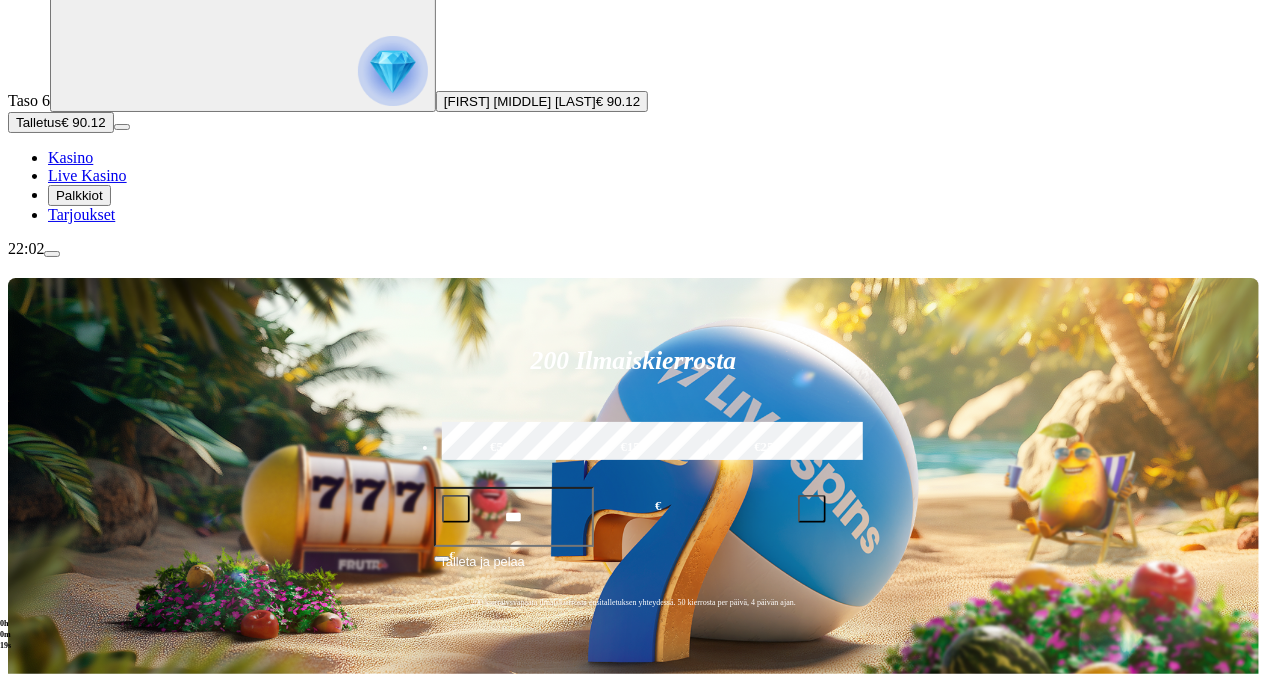 click on "Kolikkopelit" at bounding box center (109, 767) 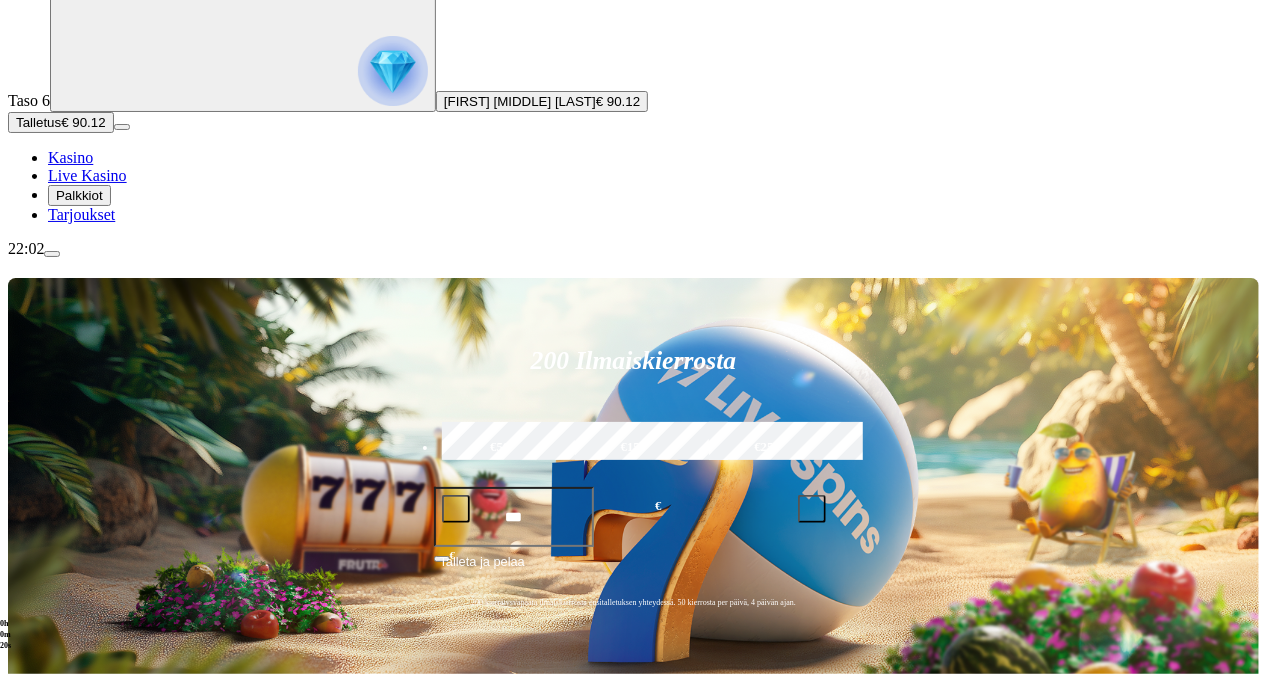 click on "Kolikkopelit" at bounding box center (109, 767) 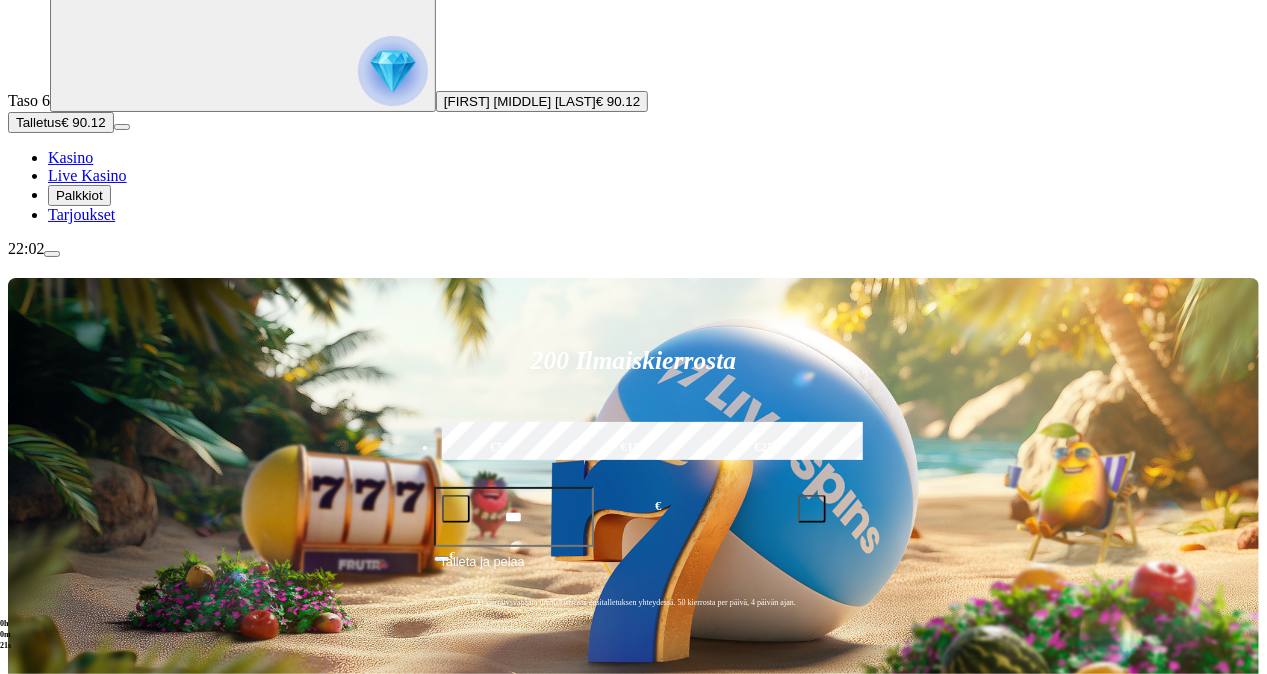 click on "Live Kasino" at bounding box center (108, 785) 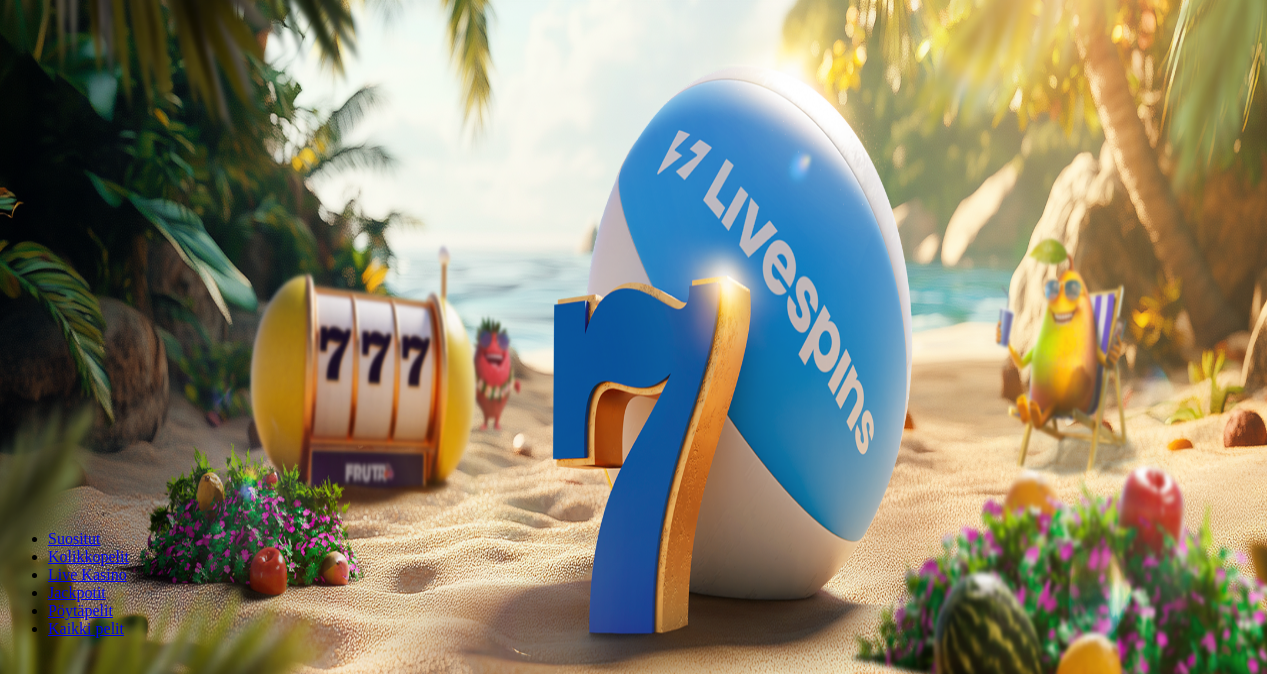scroll, scrollTop: 132, scrollLeft: 0, axis: vertical 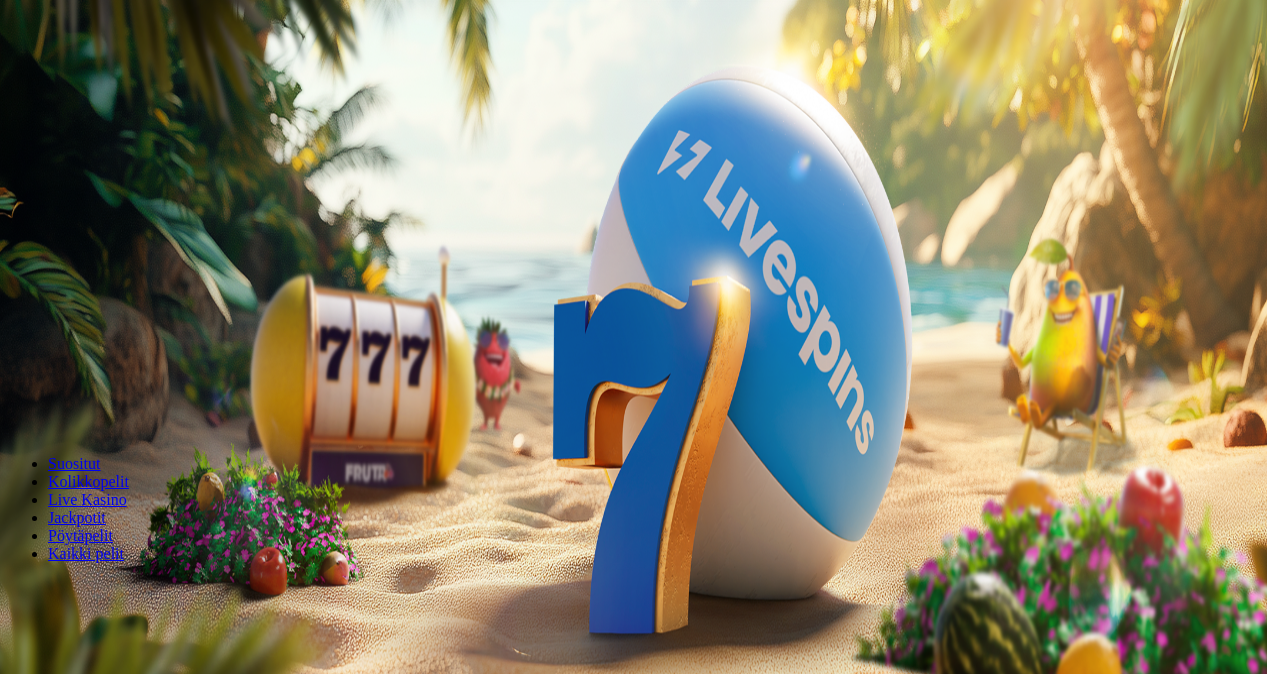 click on "Kirjaudu" at bounding box center [146, 72] 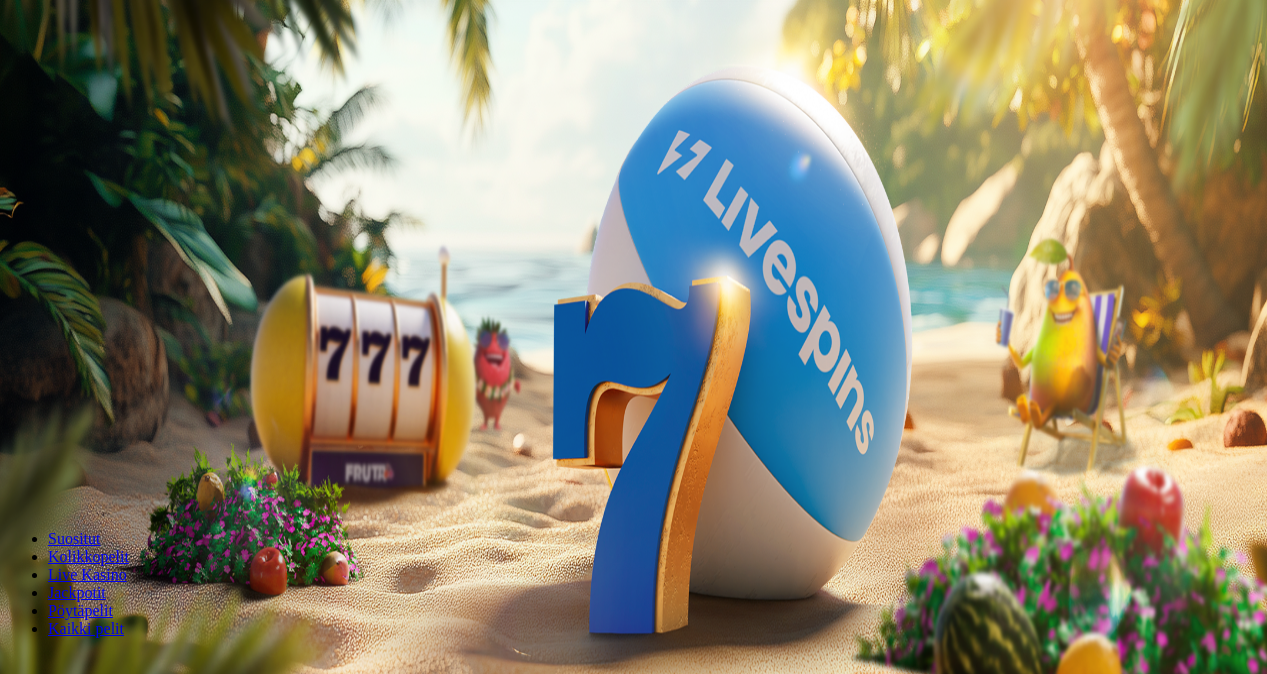 scroll, scrollTop: 0, scrollLeft: 0, axis: both 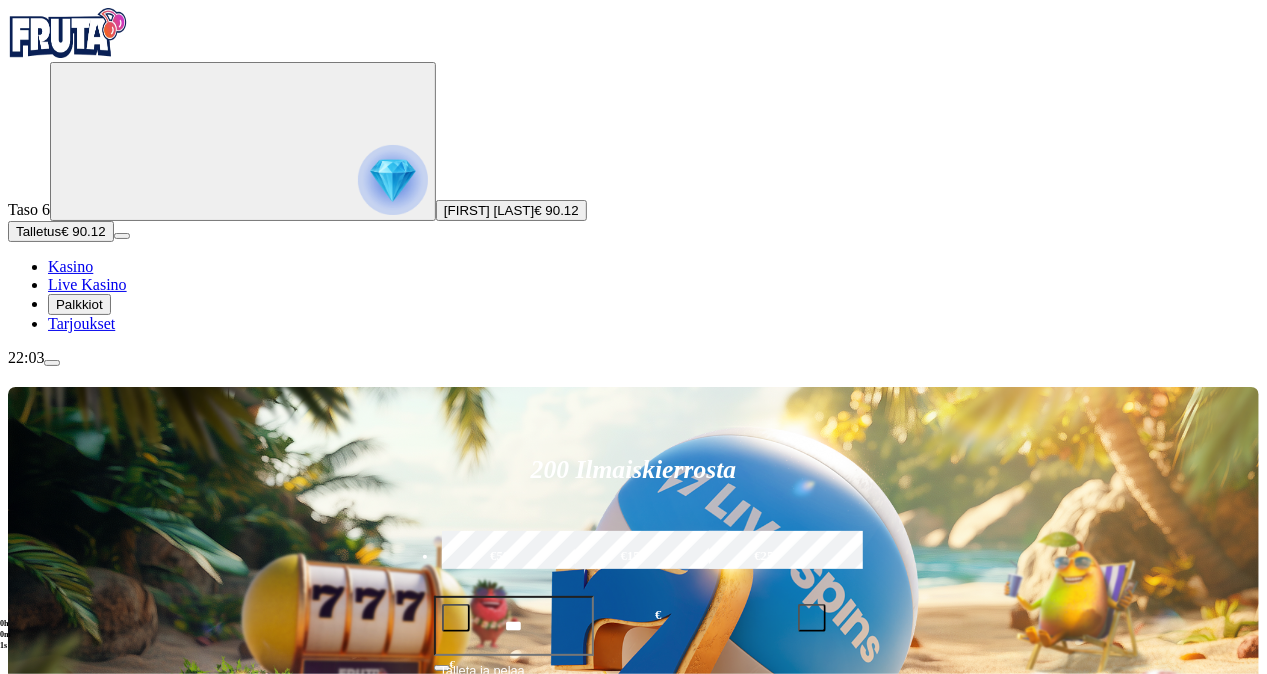 click on "Live Kasino" at bounding box center (108, 894) 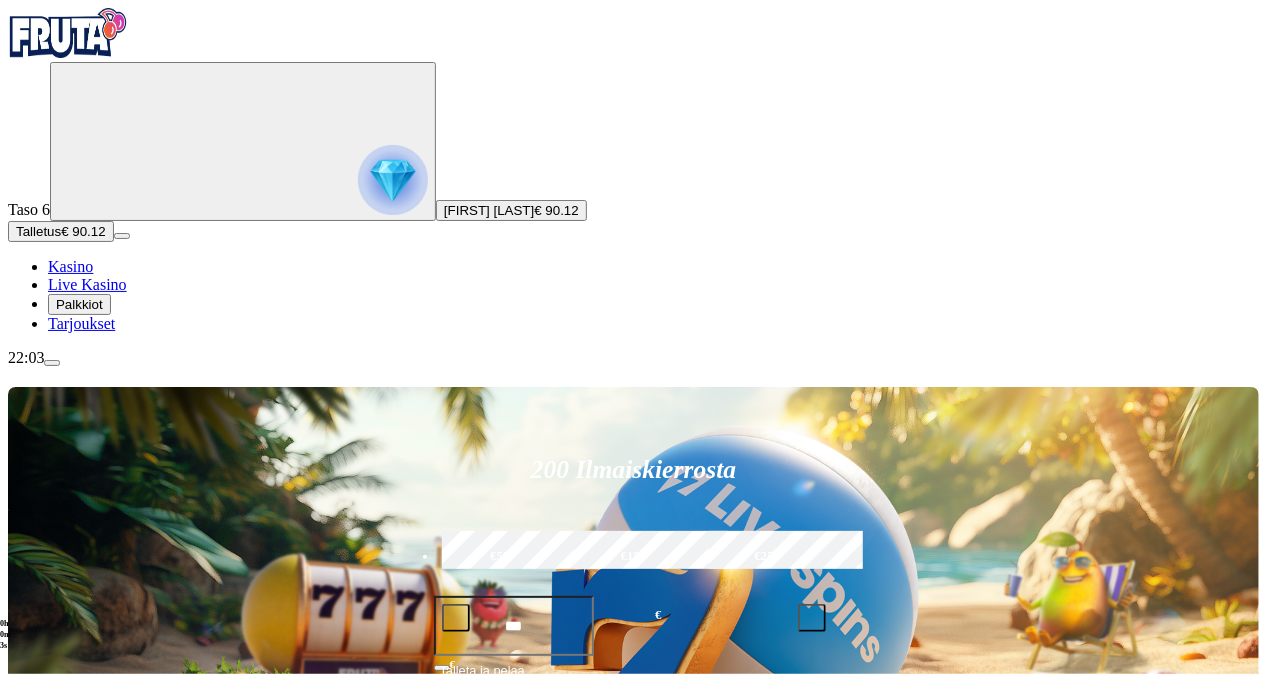 click on "Pelaa nyt" at bounding box center (77, 1113) 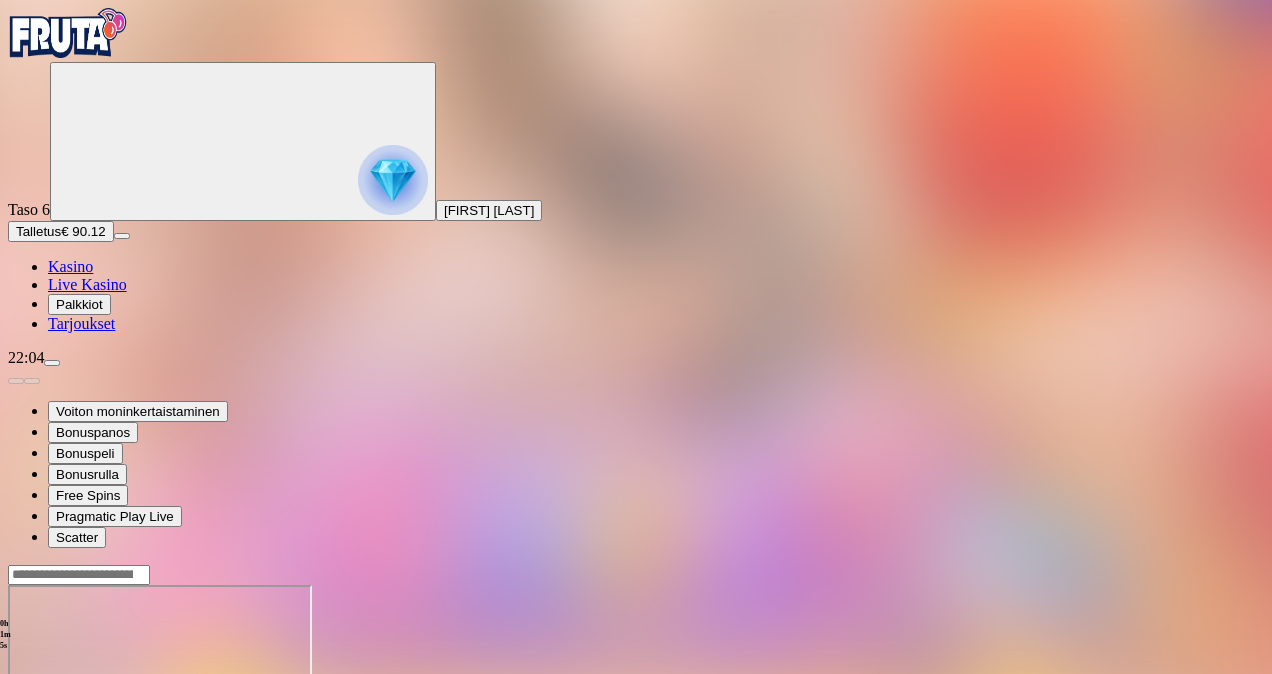 click on "Live Kasino" at bounding box center (87, 284) 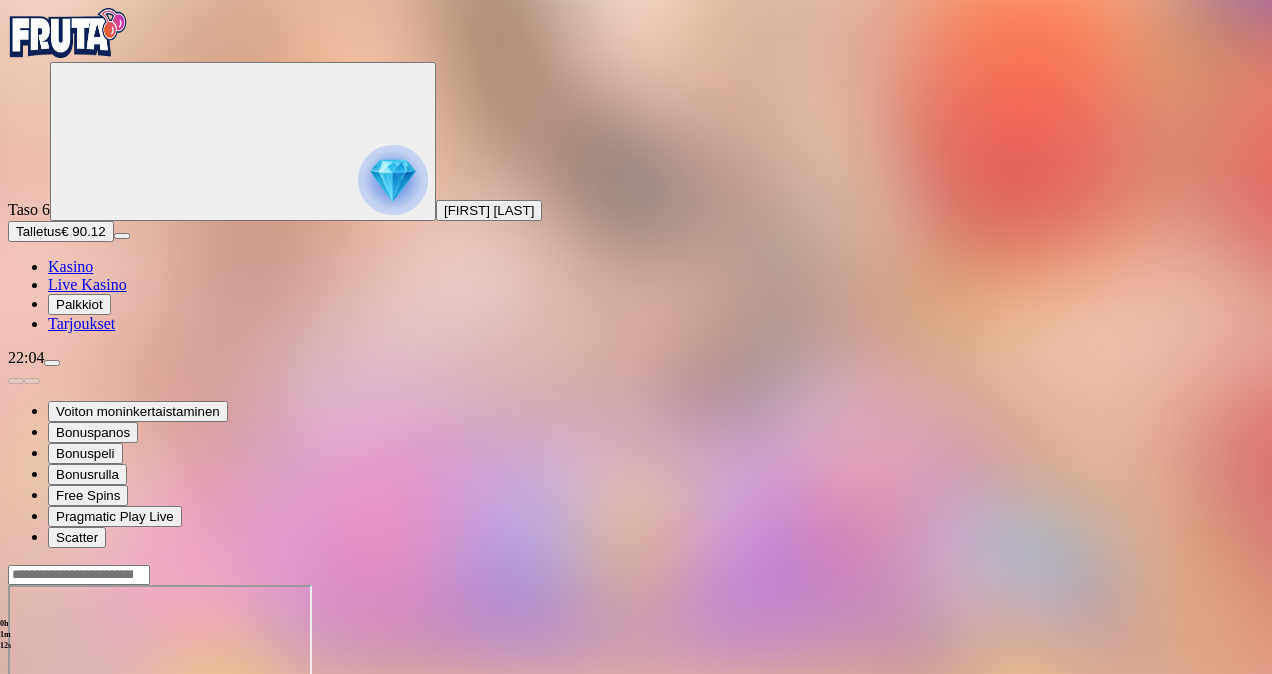 click at bounding box center (68, 33) 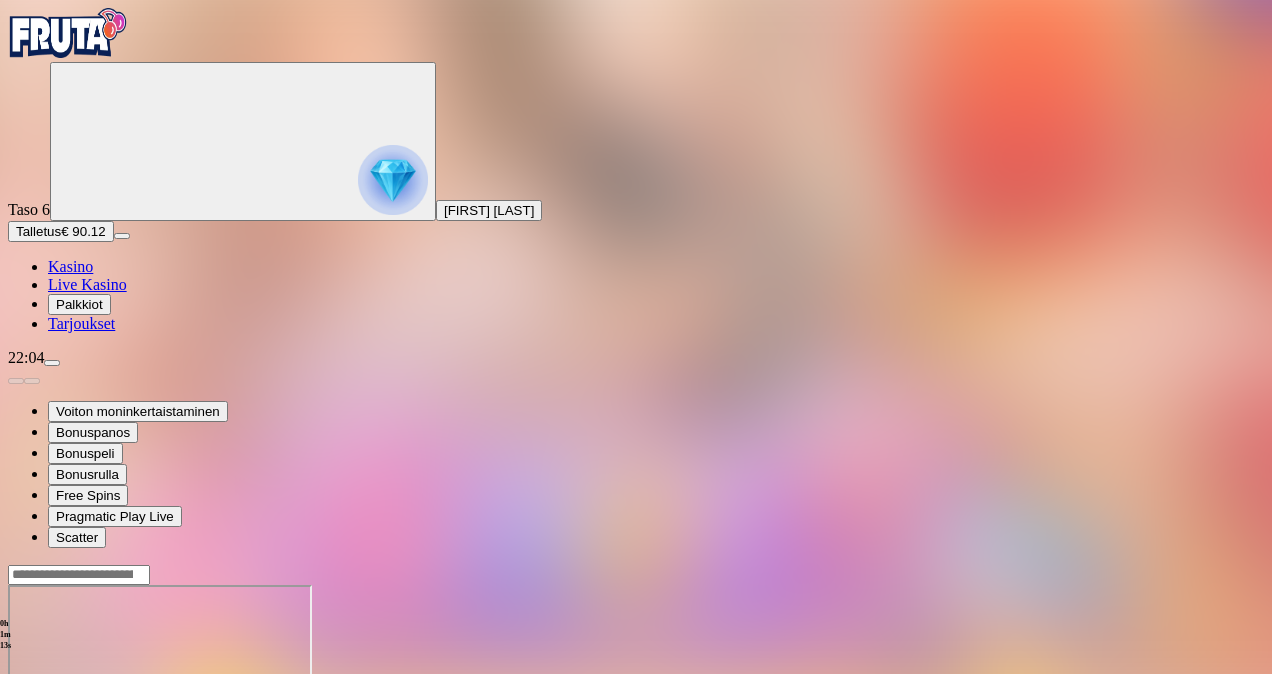 click at bounding box center [68, 33] 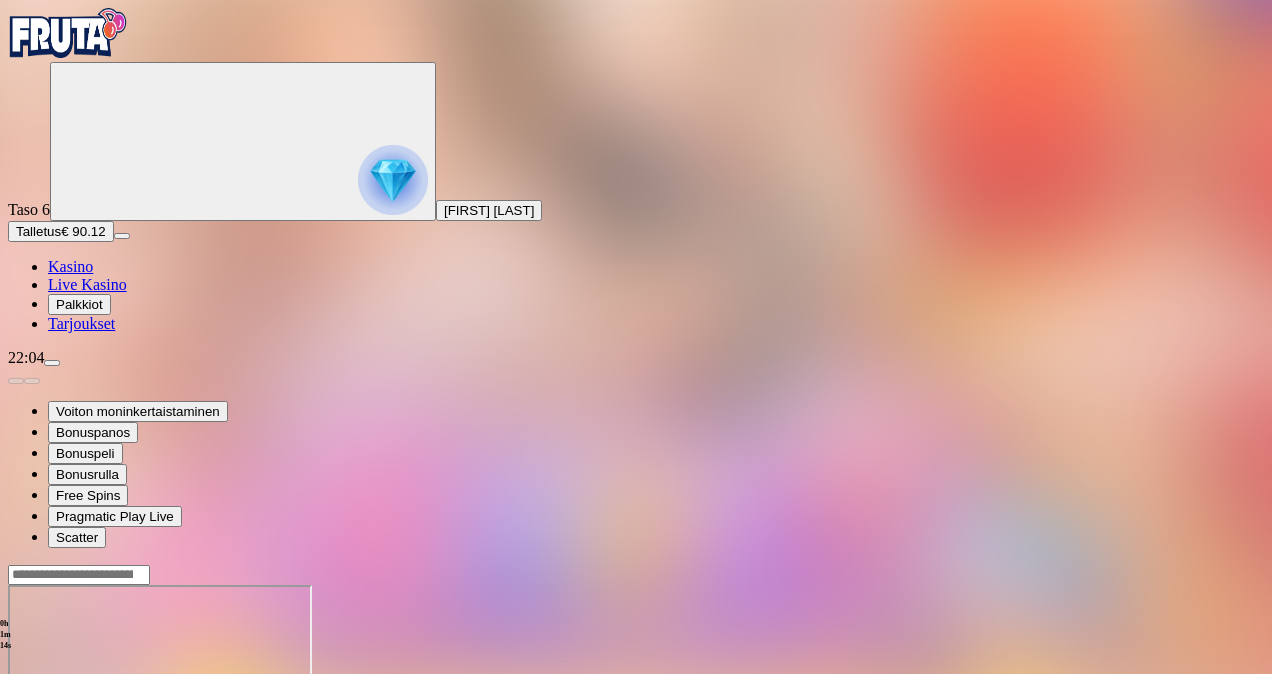 click at bounding box center (393, 180) 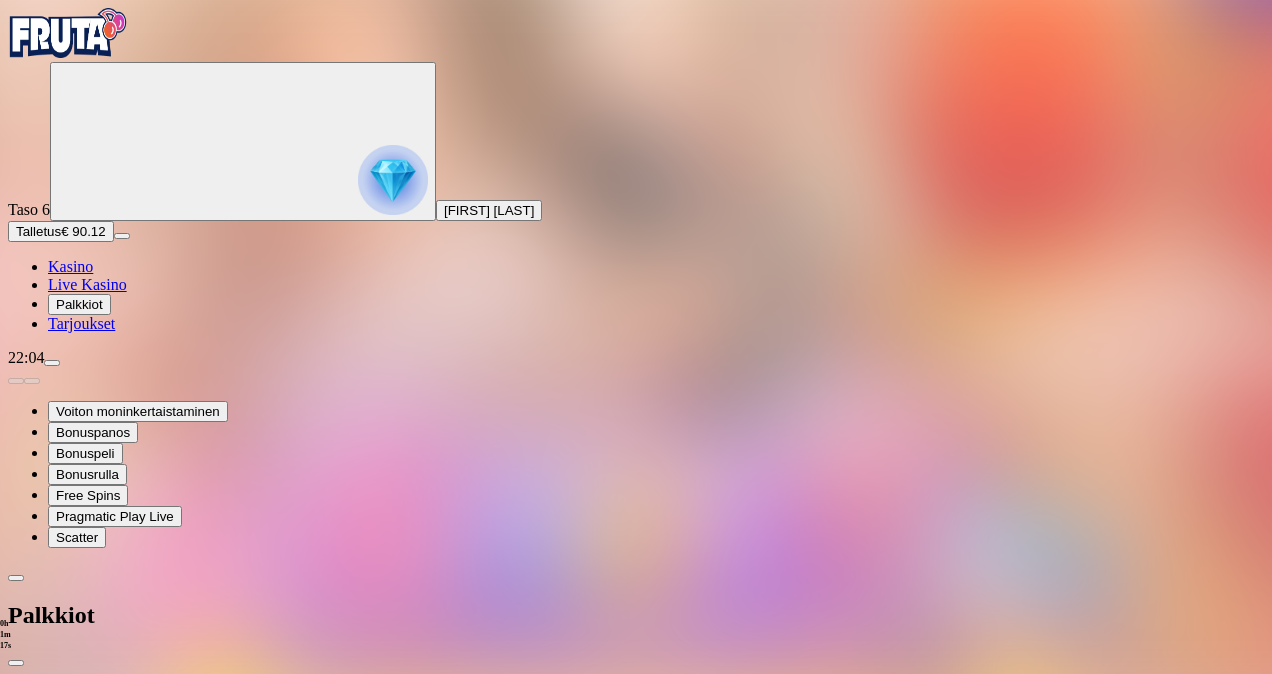click at bounding box center [16, 663] 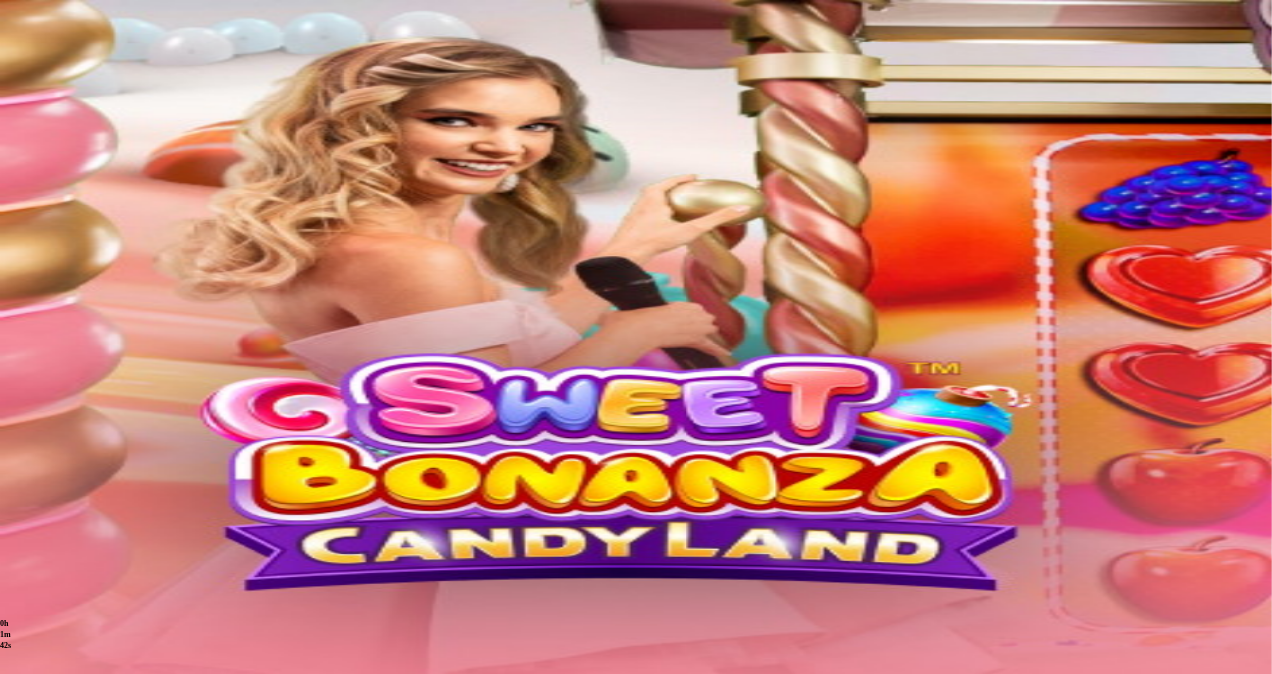 scroll, scrollTop: 0, scrollLeft: 0, axis: both 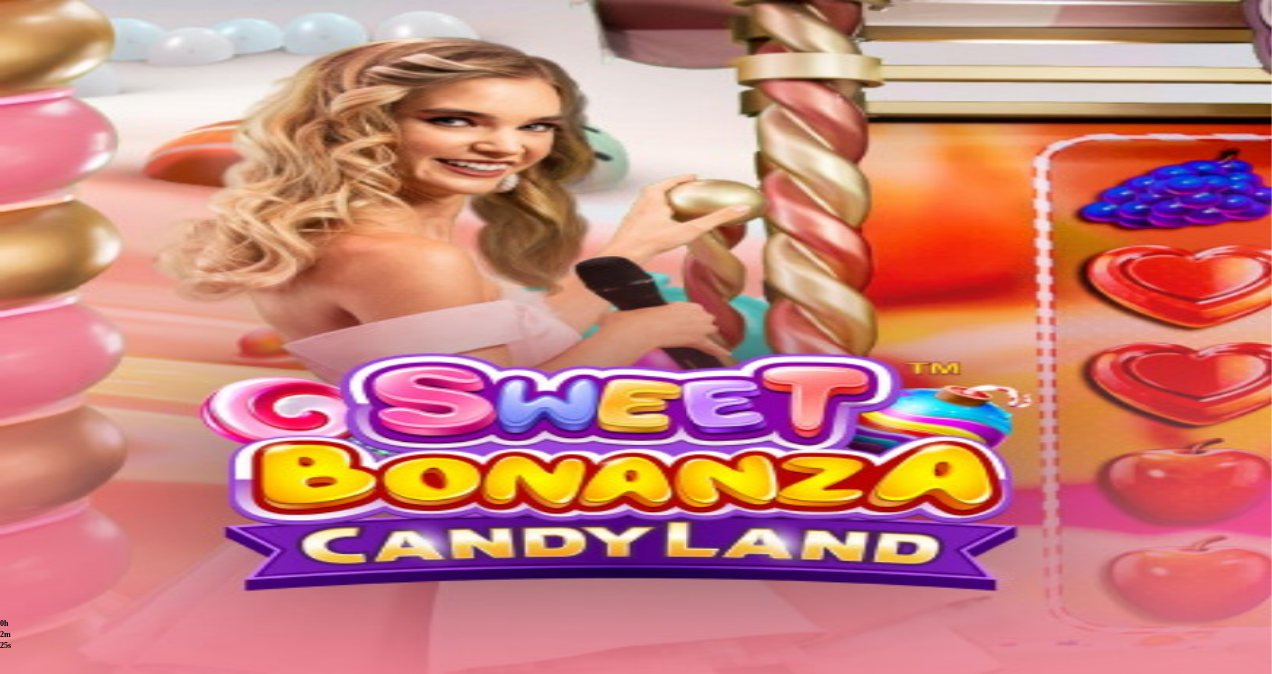 click at bounding box center (160, 662) 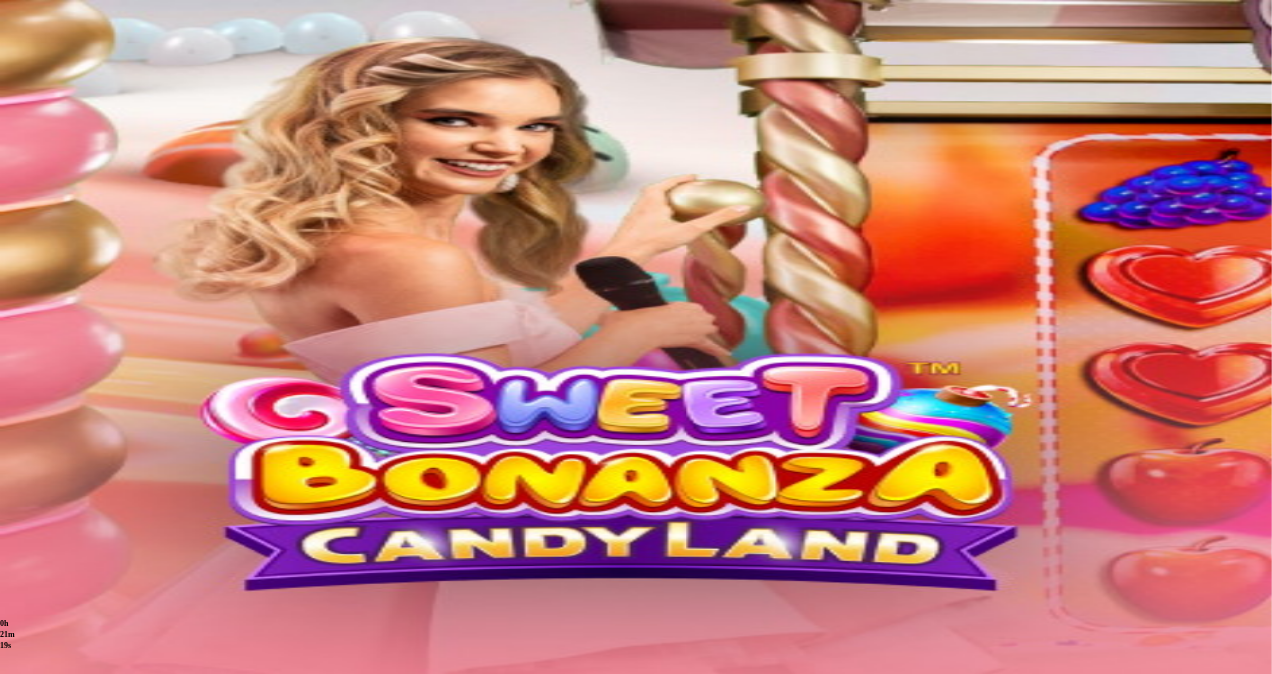 click on "Live Kasino" at bounding box center [87, 284] 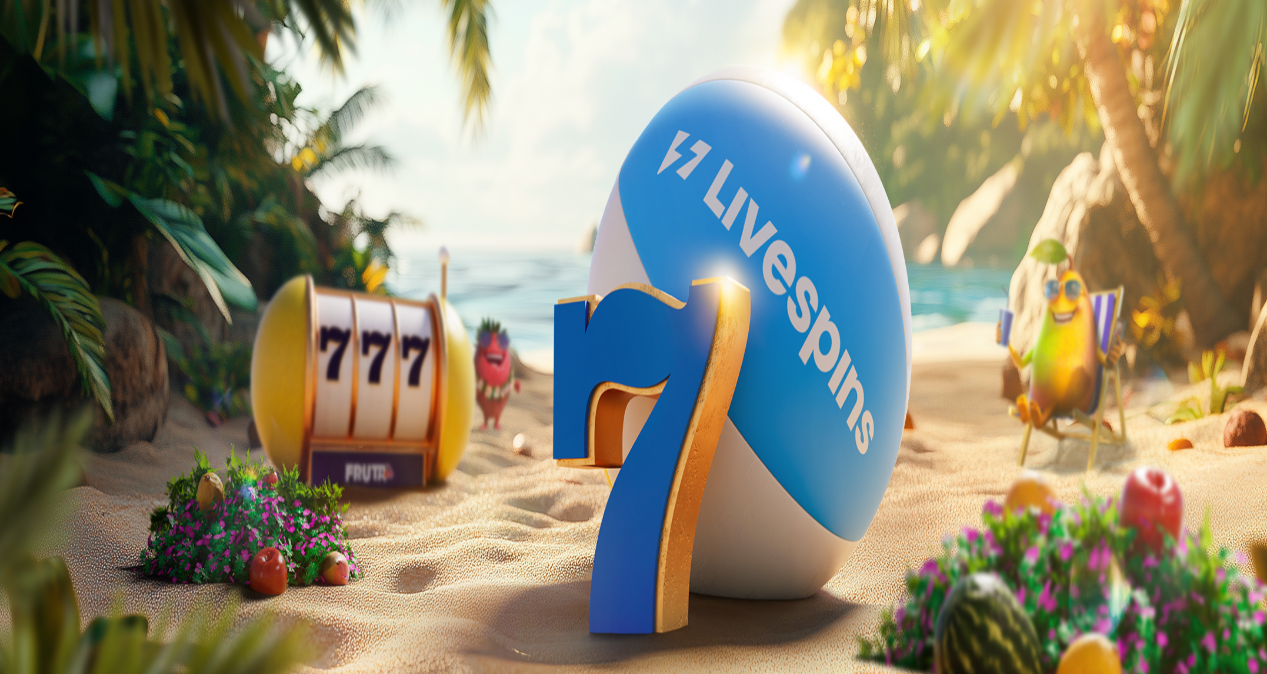 scroll, scrollTop: 0, scrollLeft: 0, axis: both 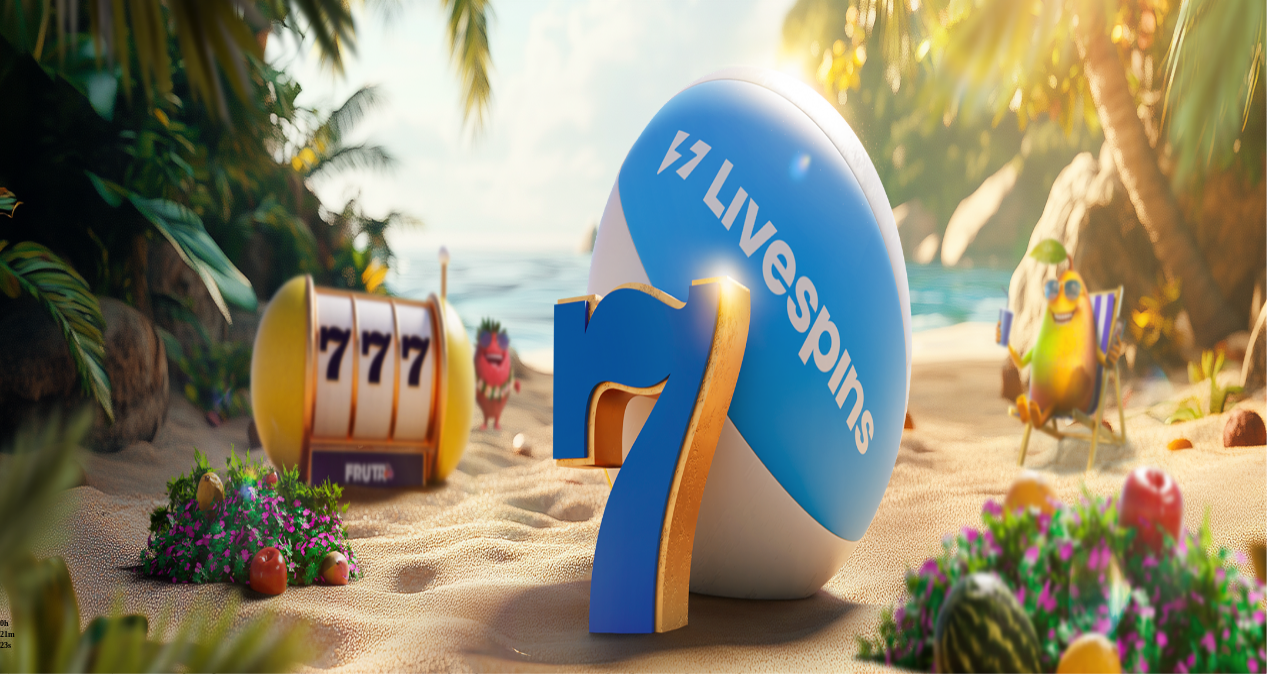 click on "Pelaa nyt" at bounding box center (77, 1165) 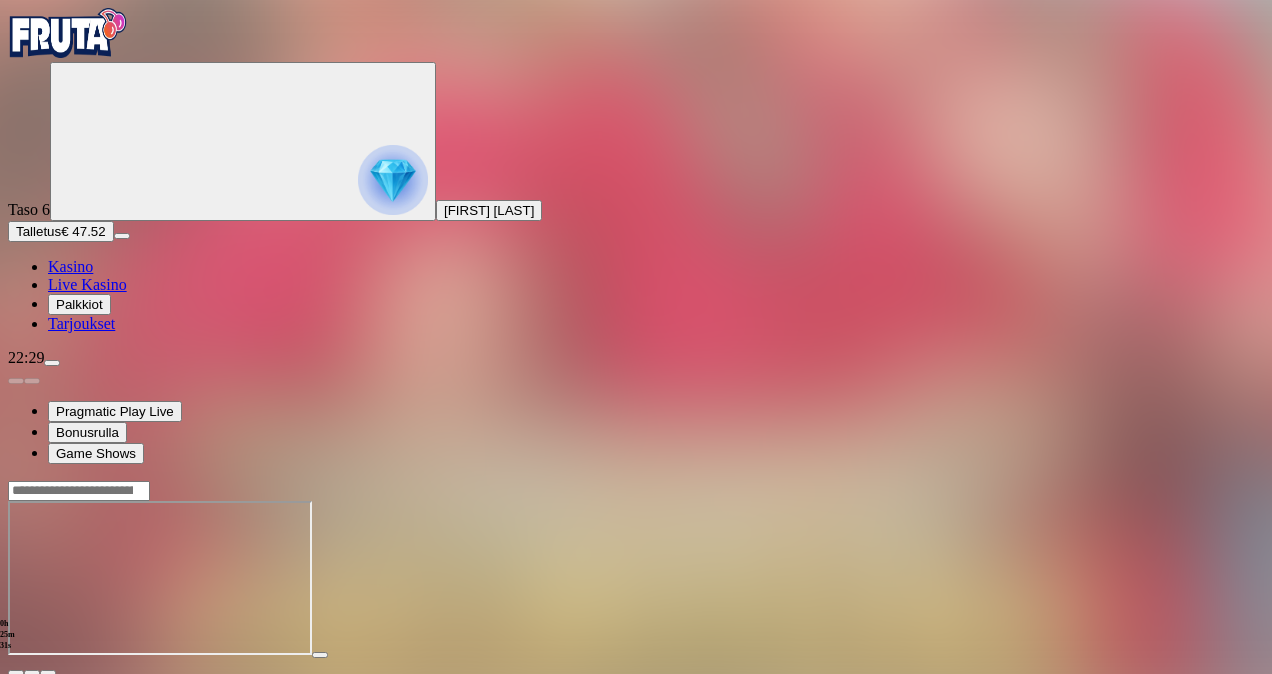 click on "Live Kasino" at bounding box center (87, 284) 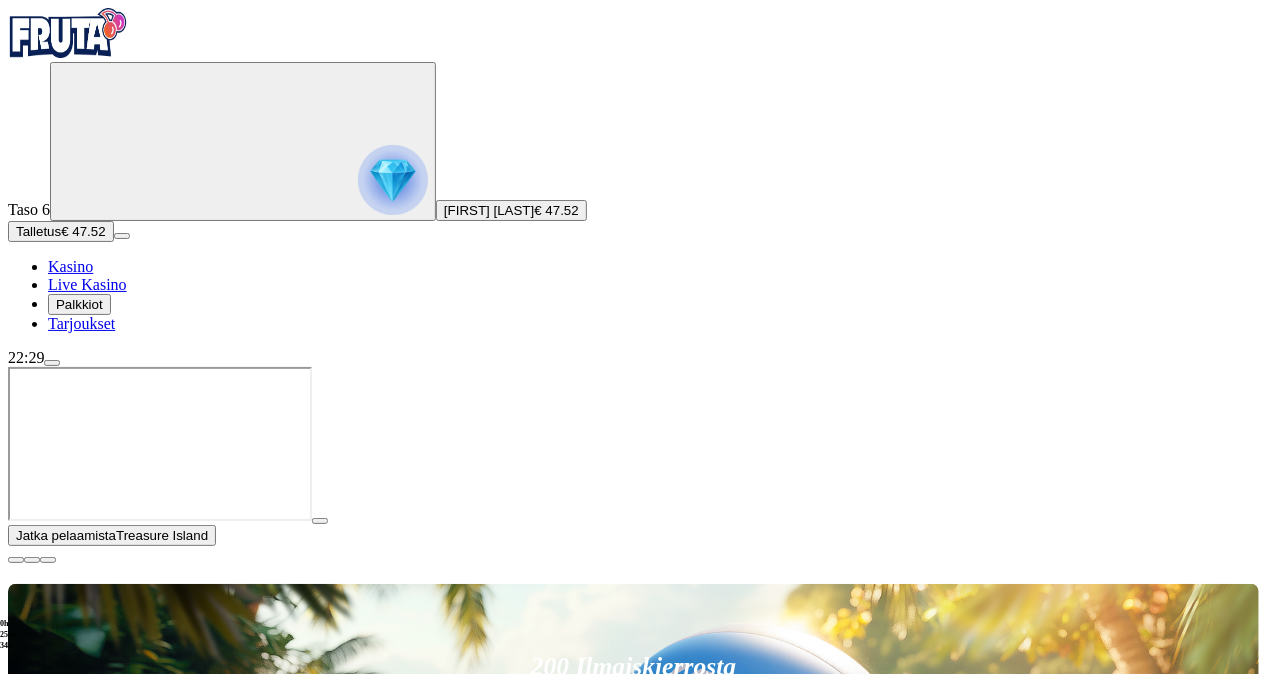 click on "Pelaa nyt" at bounding box center (77, 1596) 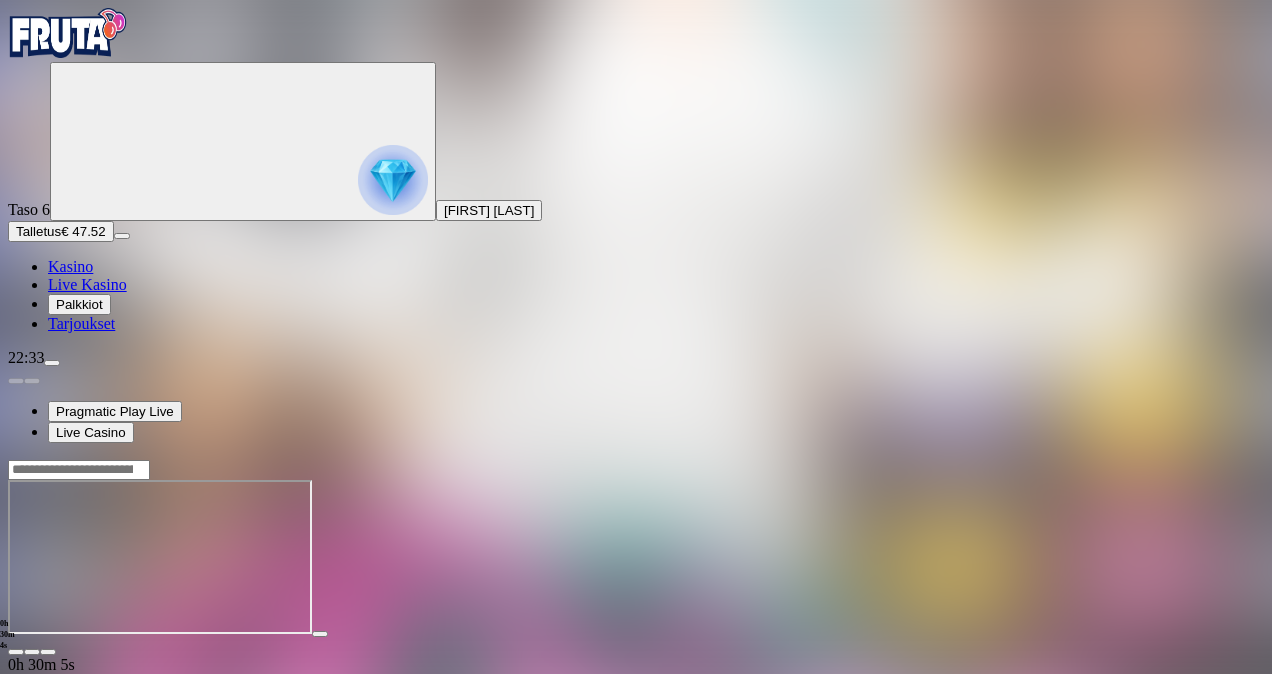 click on "Talletus € 47.52" at bounding box center [61, 231] 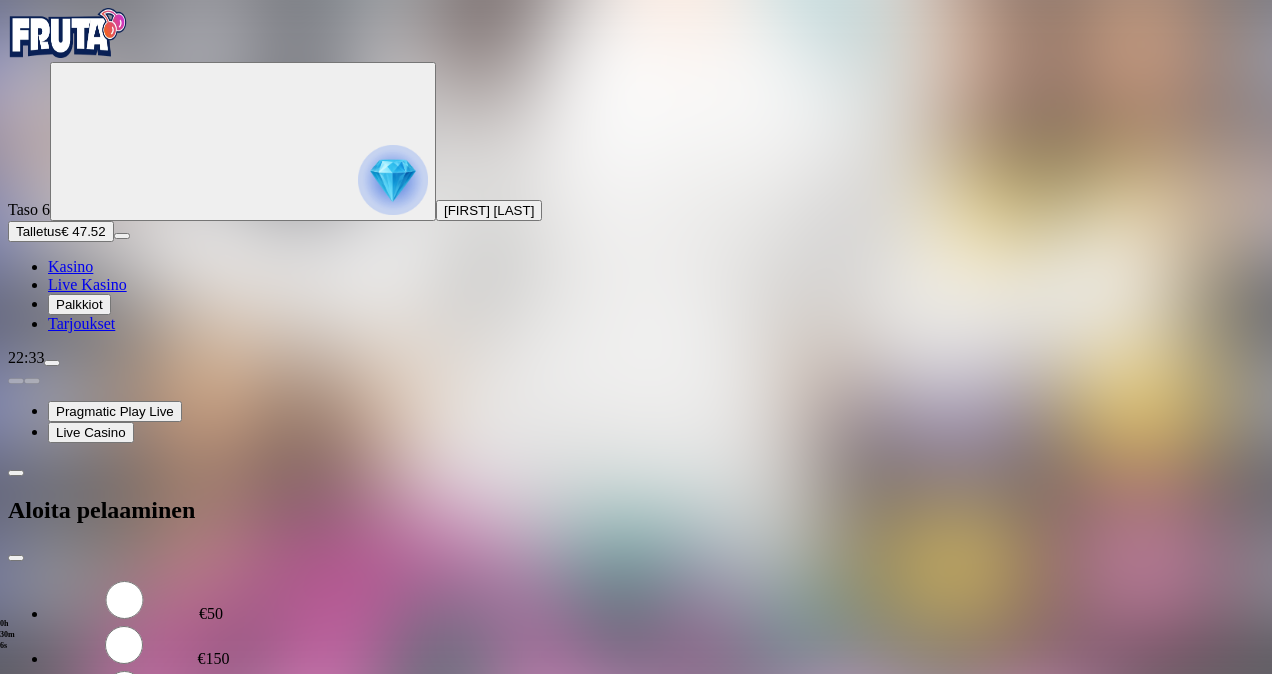 drag, startPoint x: 329, startPoint y: 166, endPoint x: 220, endPoint y: 176, distance: 109.457756 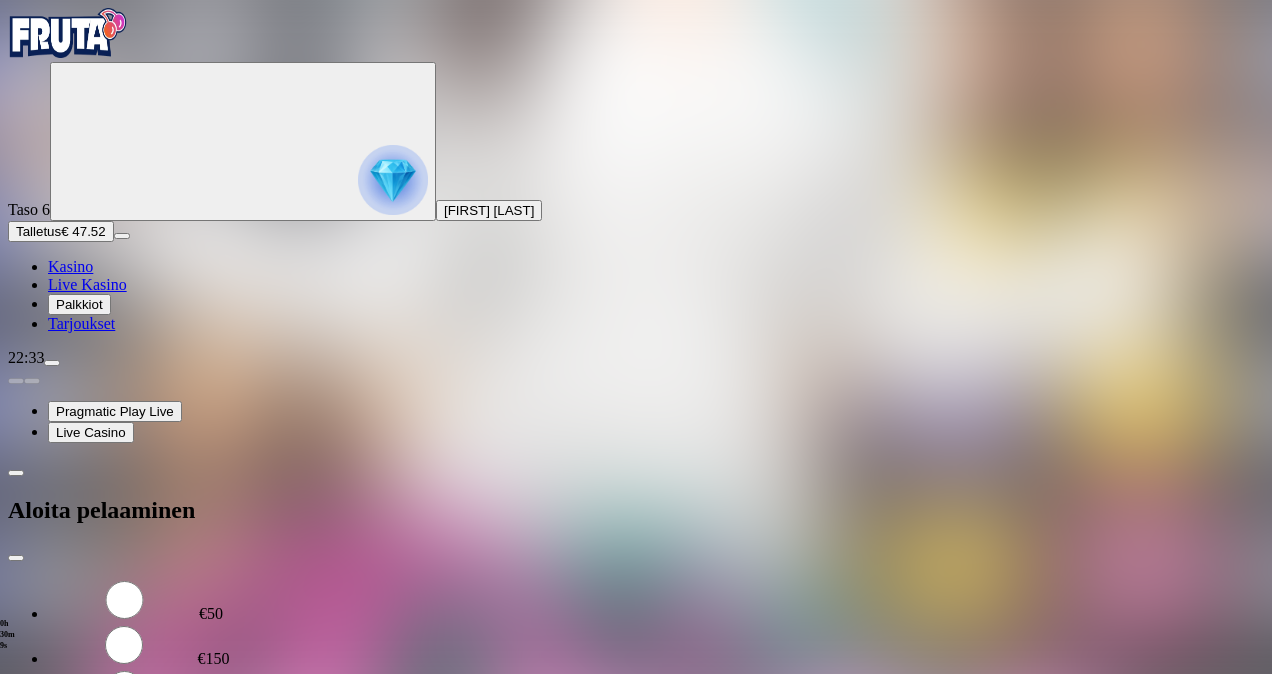 type on "**" 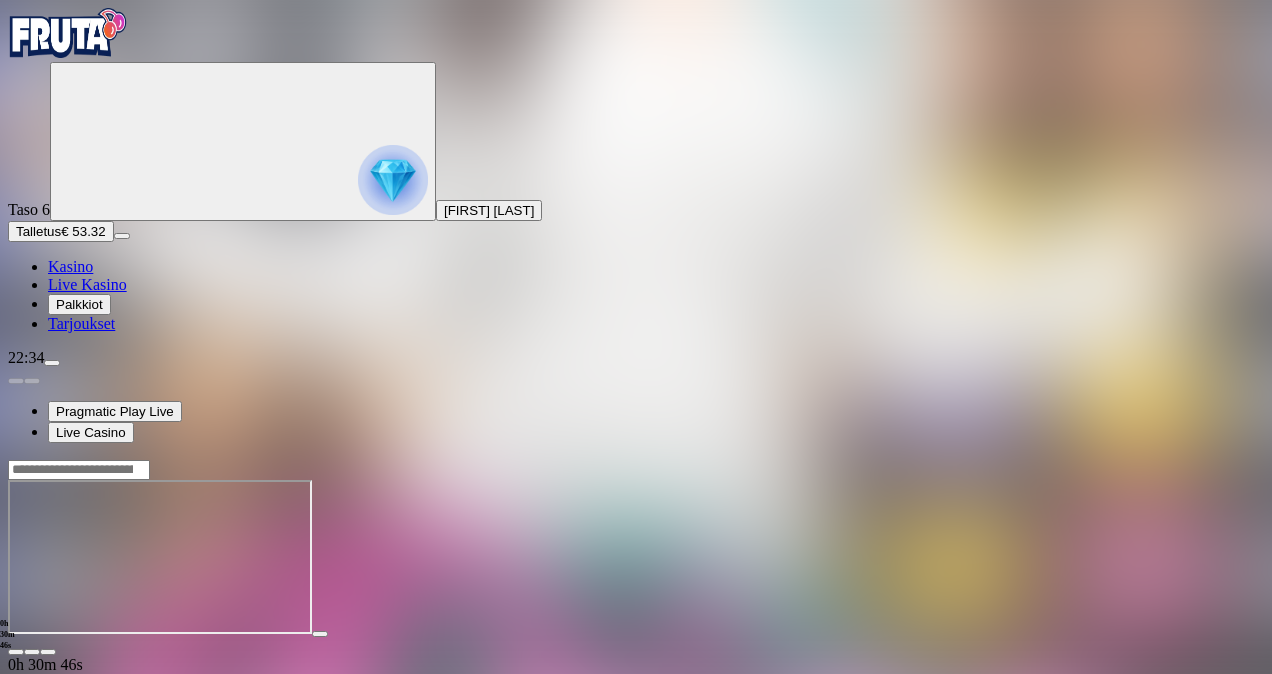 click on "Live Kasino" at bounding box center (87, 284) 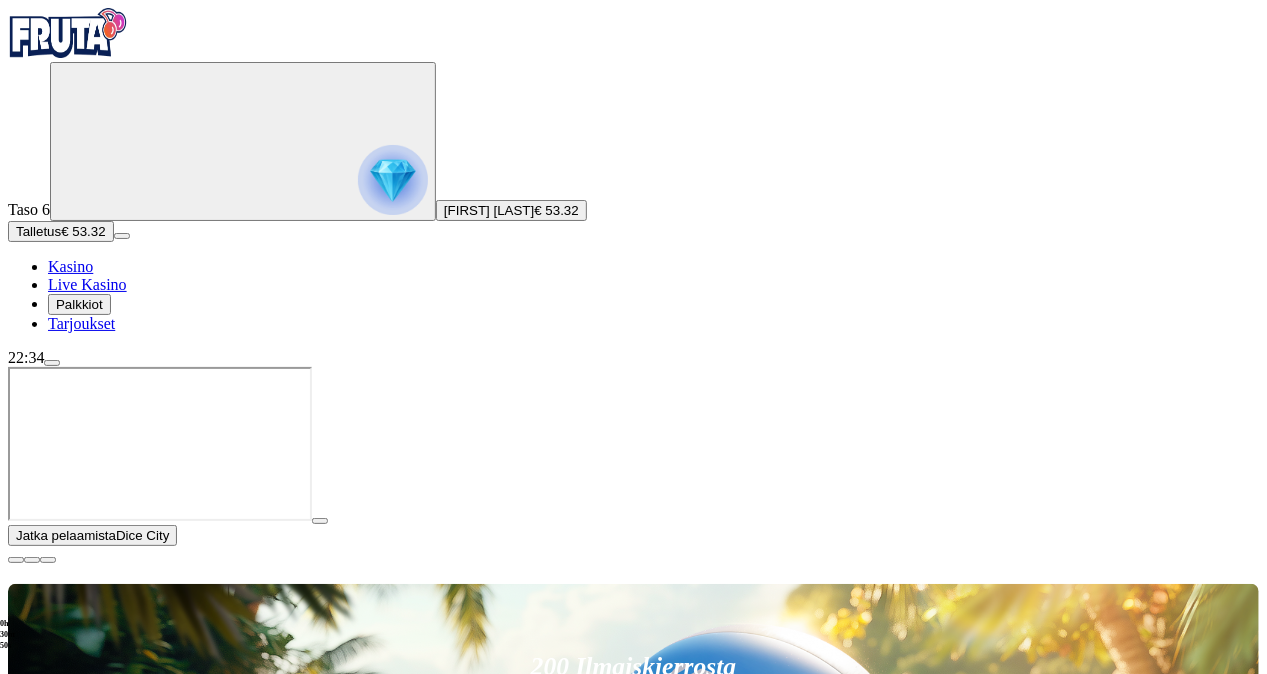 click on "Pelaa nyt" at bounding box center [77, 1596] 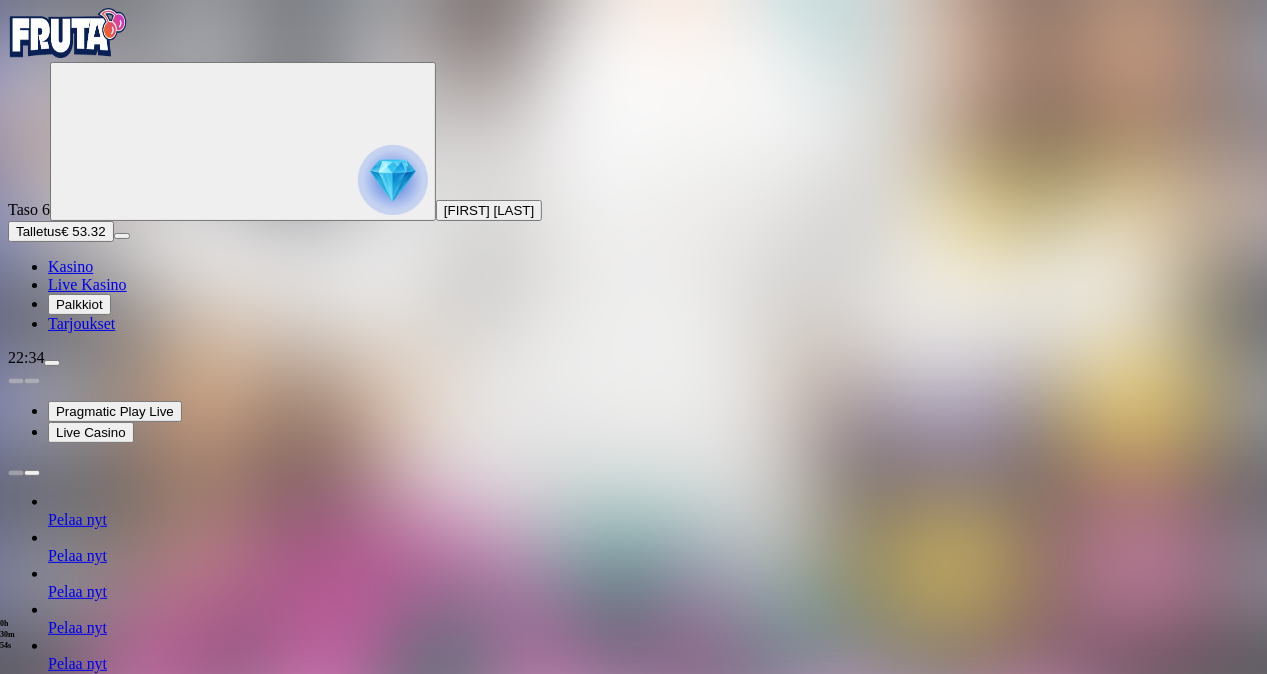 click at bounding box center [633, 1149] 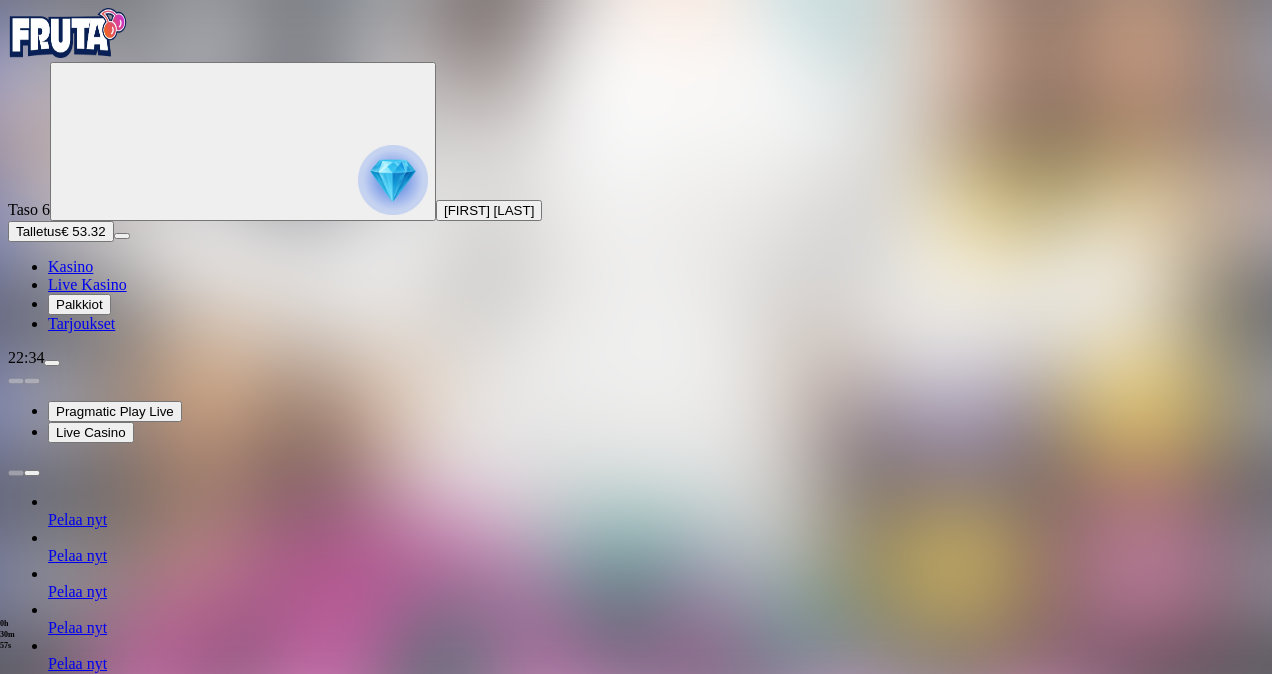 click on "0h 30m 57s Talletus Kokonaissaldo € 53.32 Kotiutus € 53.32 Bonukset € 0.00 Talletus Aulaan" at bounding box center [636, 1245] 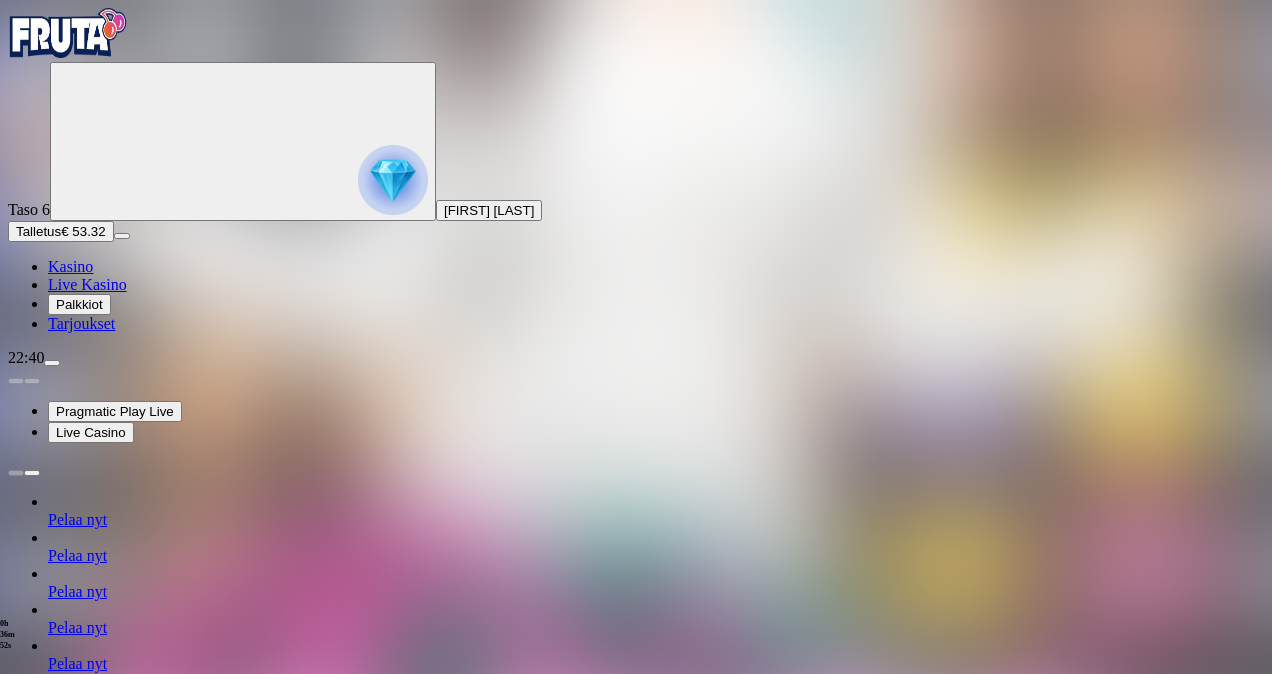 click on "Live Kasino" at bounding box center [87, 284] 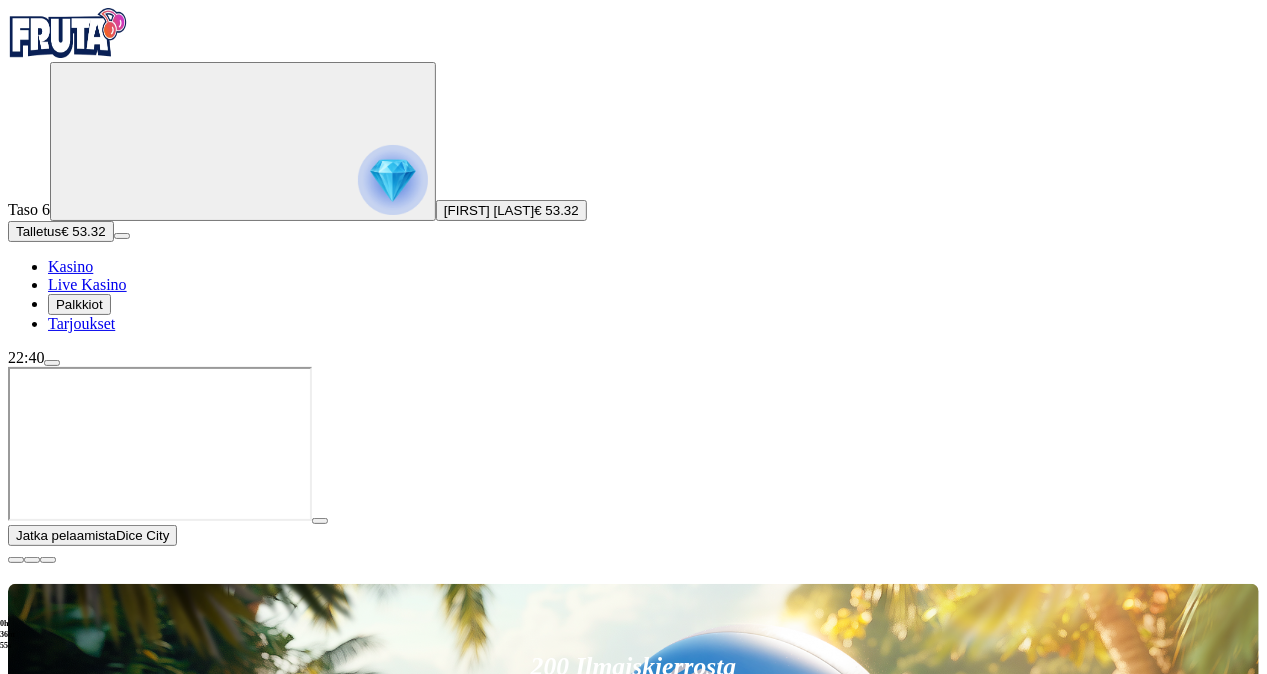 click on "Pelaa nyt" at bounding box center [77, 1310] 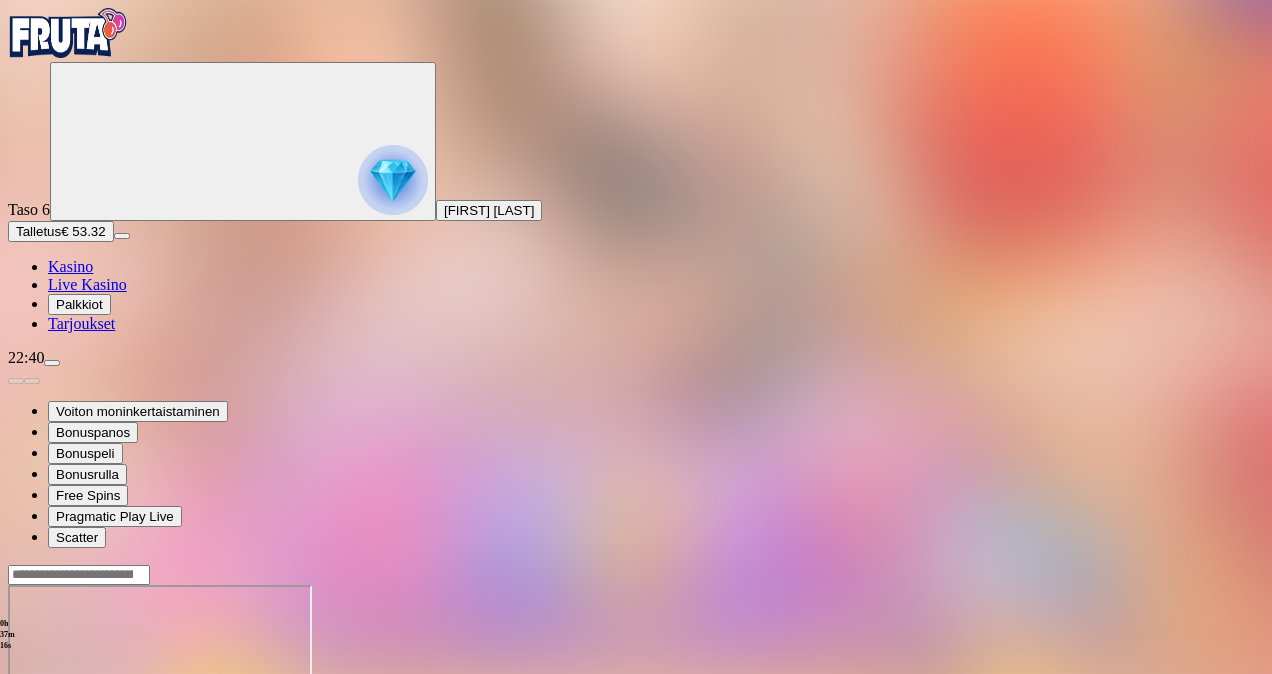 click on "Live Kasino" at bounding box center (87, 284) 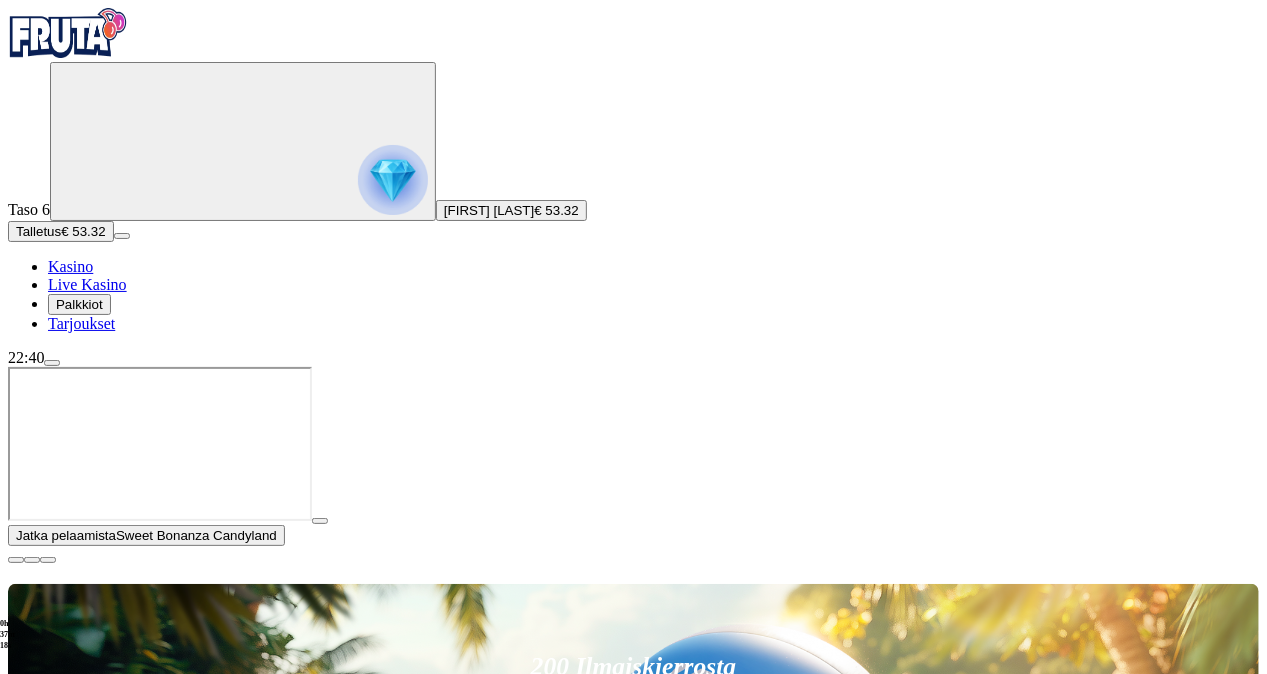 click on "Pelaa nyt" at bounding box center (77, 1405) 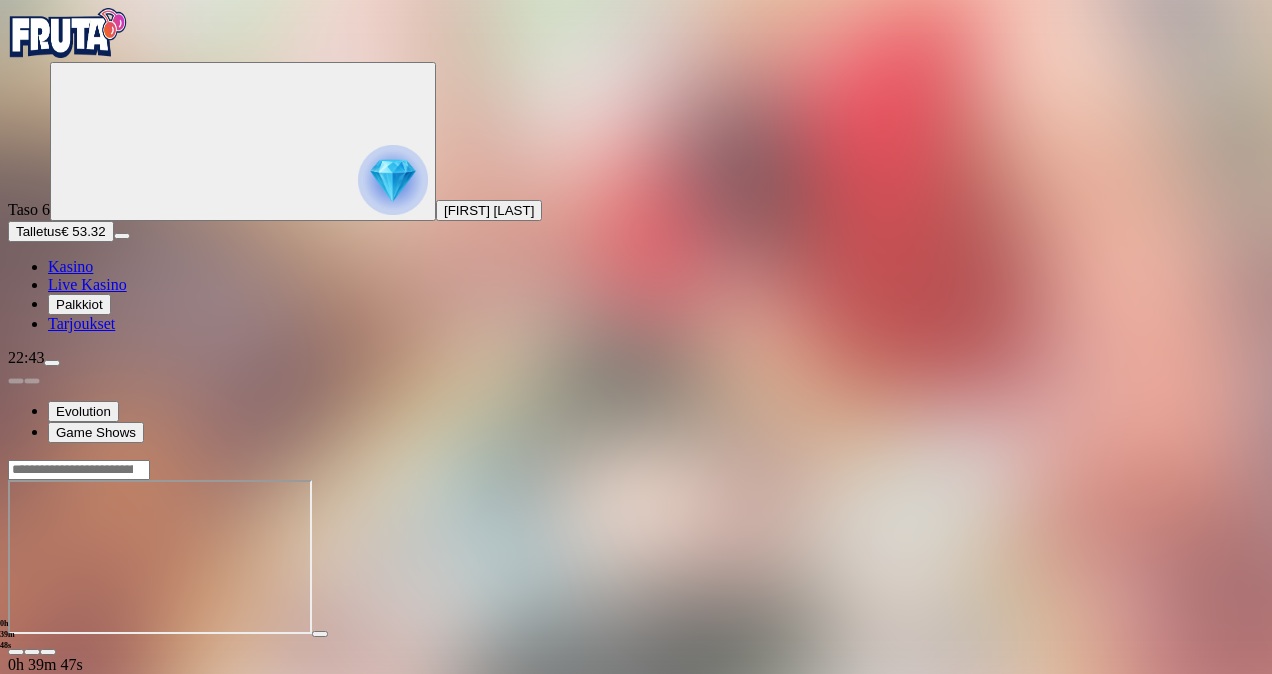 click on "Live Kasino" at bounding box center [87, 284] 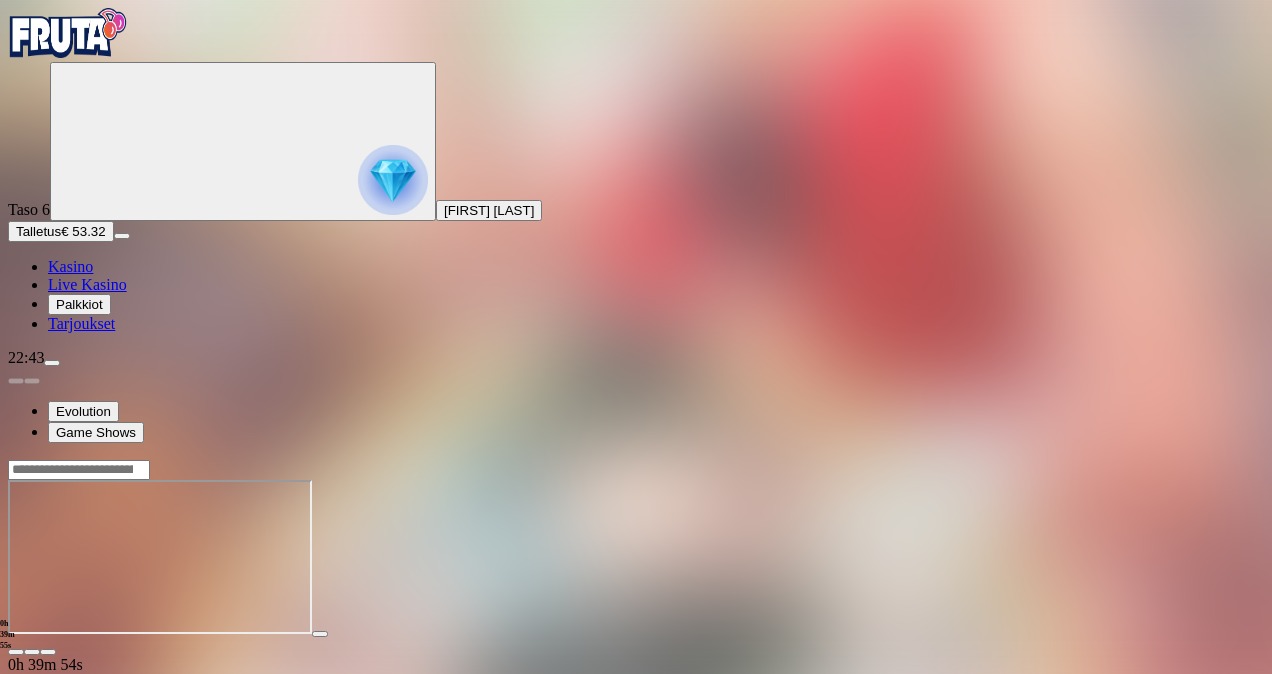 click at bounding box center [68, 33] 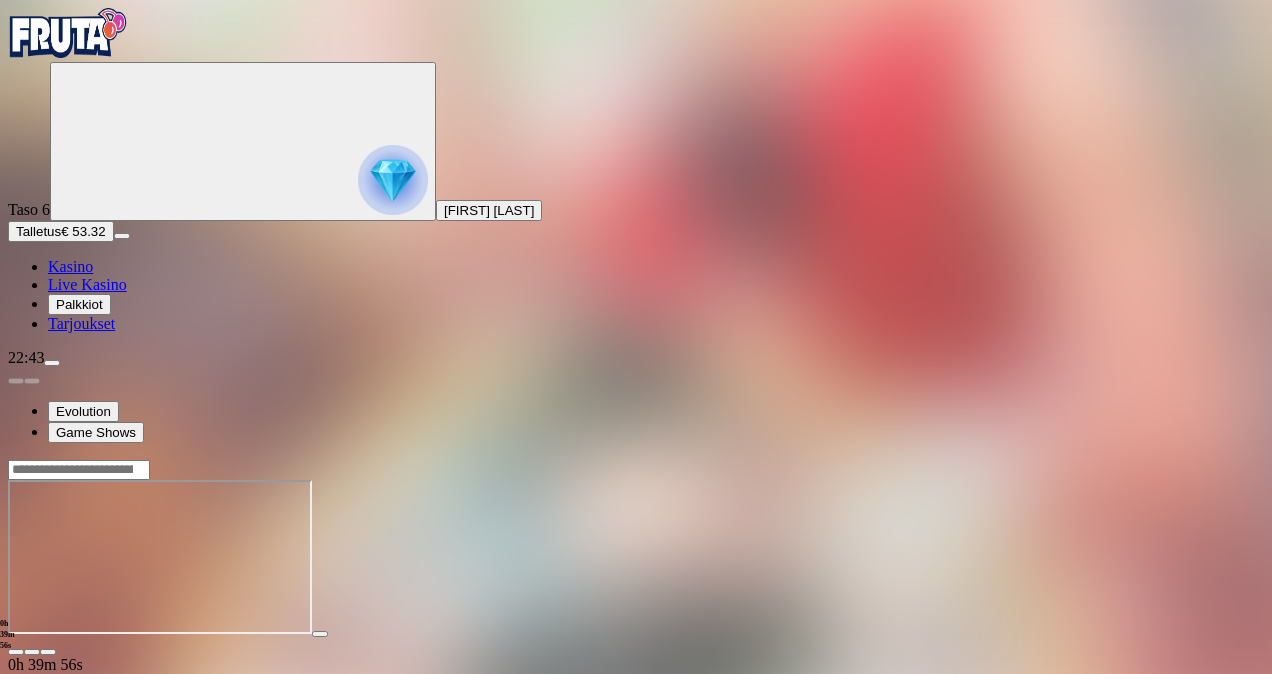 click at bounding box center [68, 33] 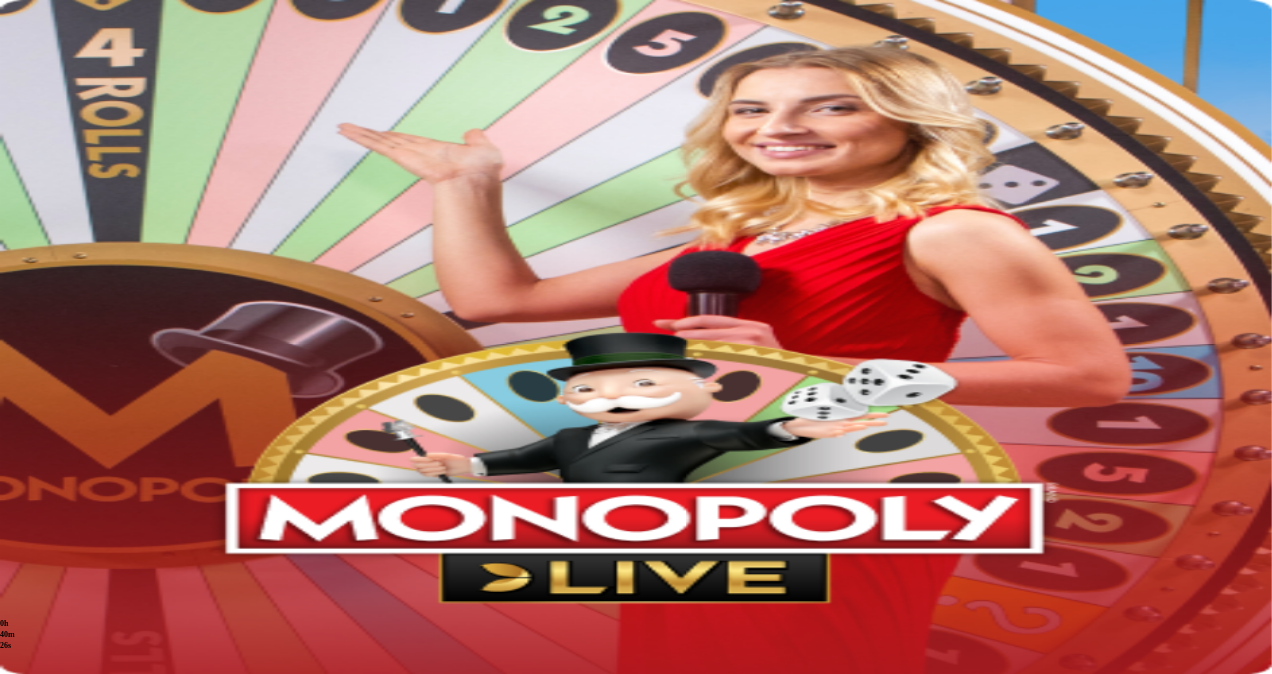 scroll, scrollTop: 0, scrollLeft: 0, axis: both 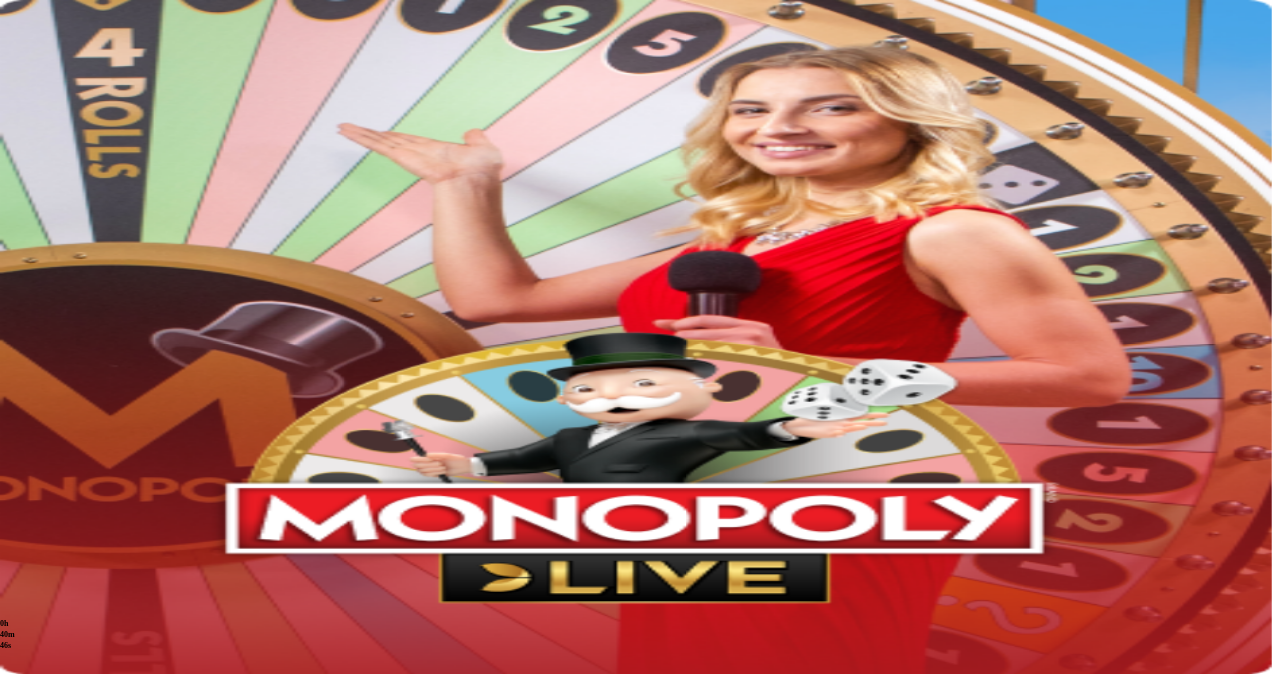 click on "Live Kasino" at bounding box center [87, 284] 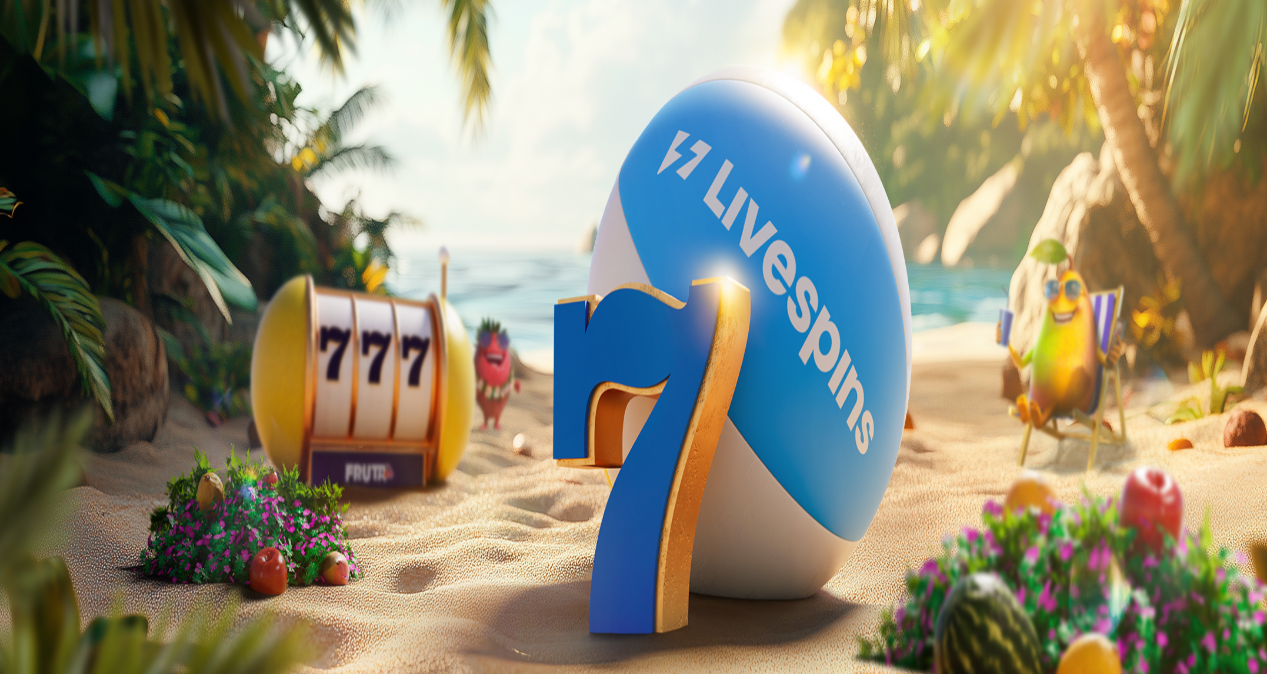 scroll, scrollTop: 0, scrollLeft: 0, axis: both 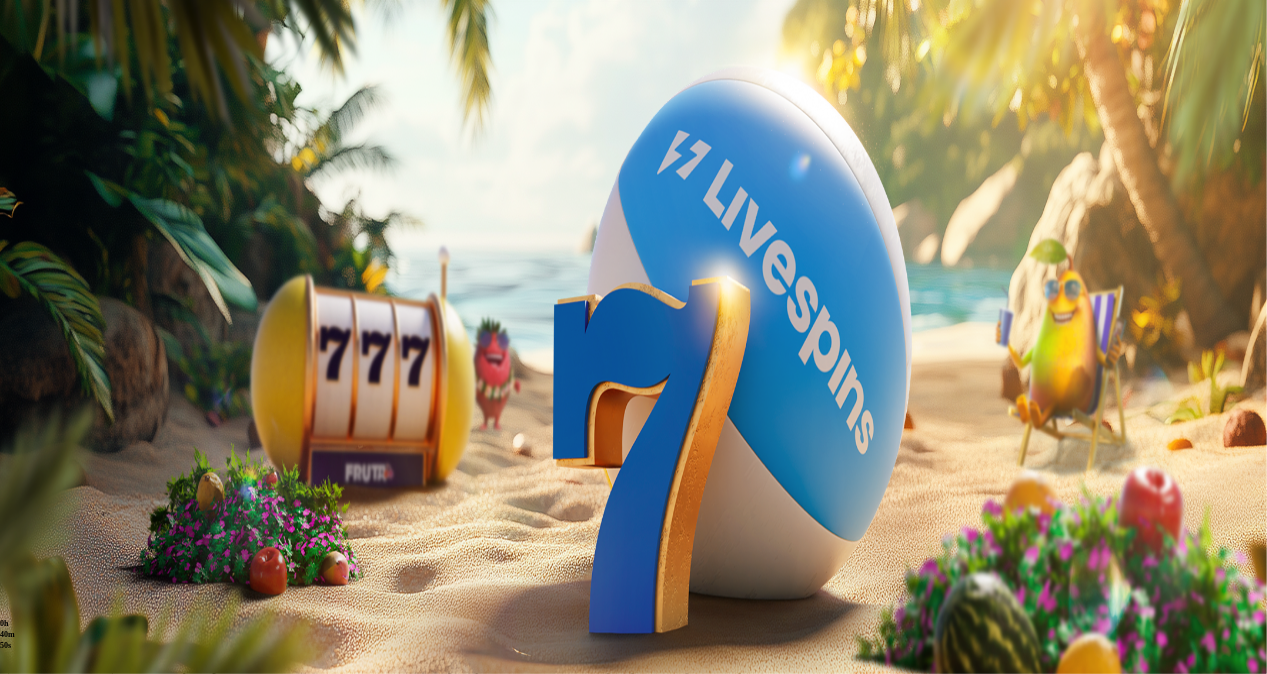 click on "Pelaa nyt" at bounding box center [77, 974] 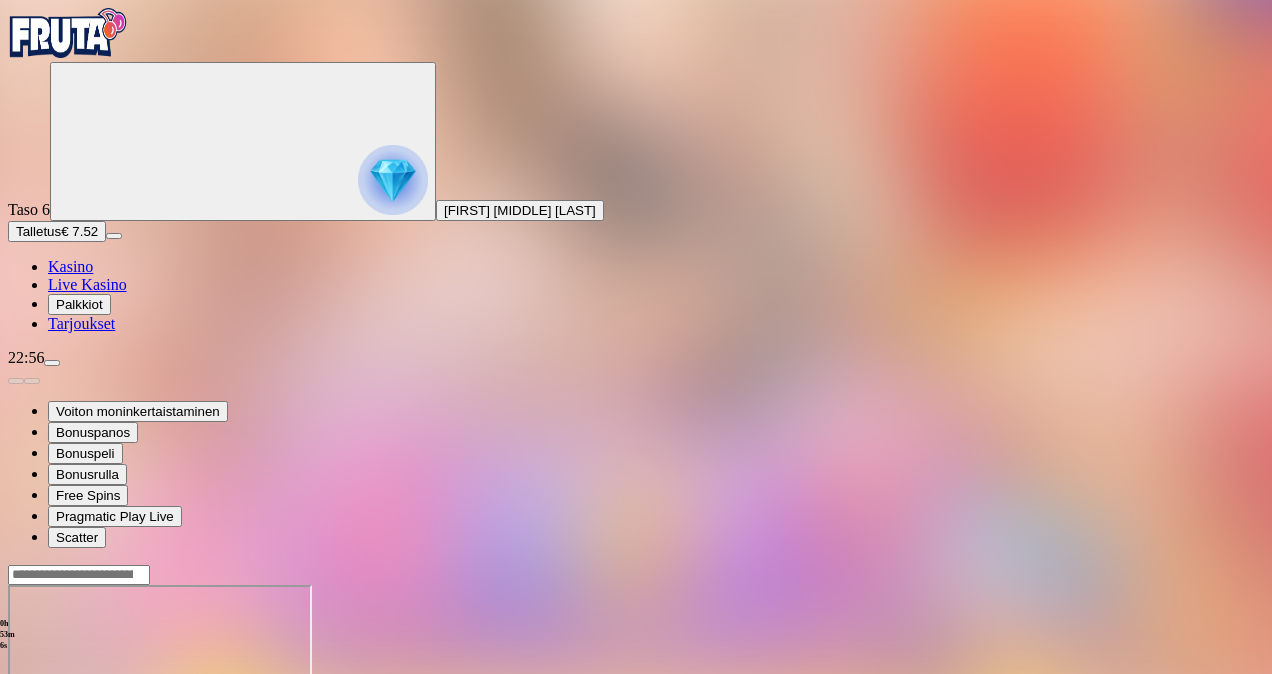 click on "Live Kasino" at bounding box center [87, 284] 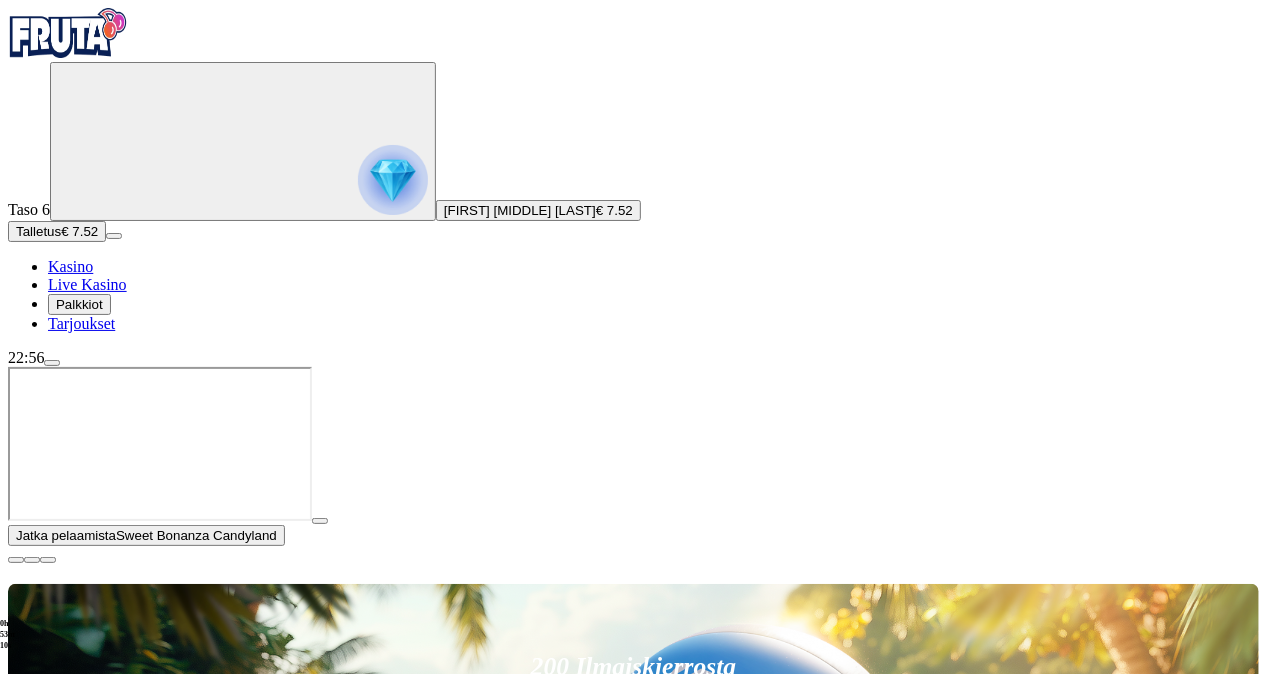click on "Pelaa nyt" at bounding box center [77, 1405] 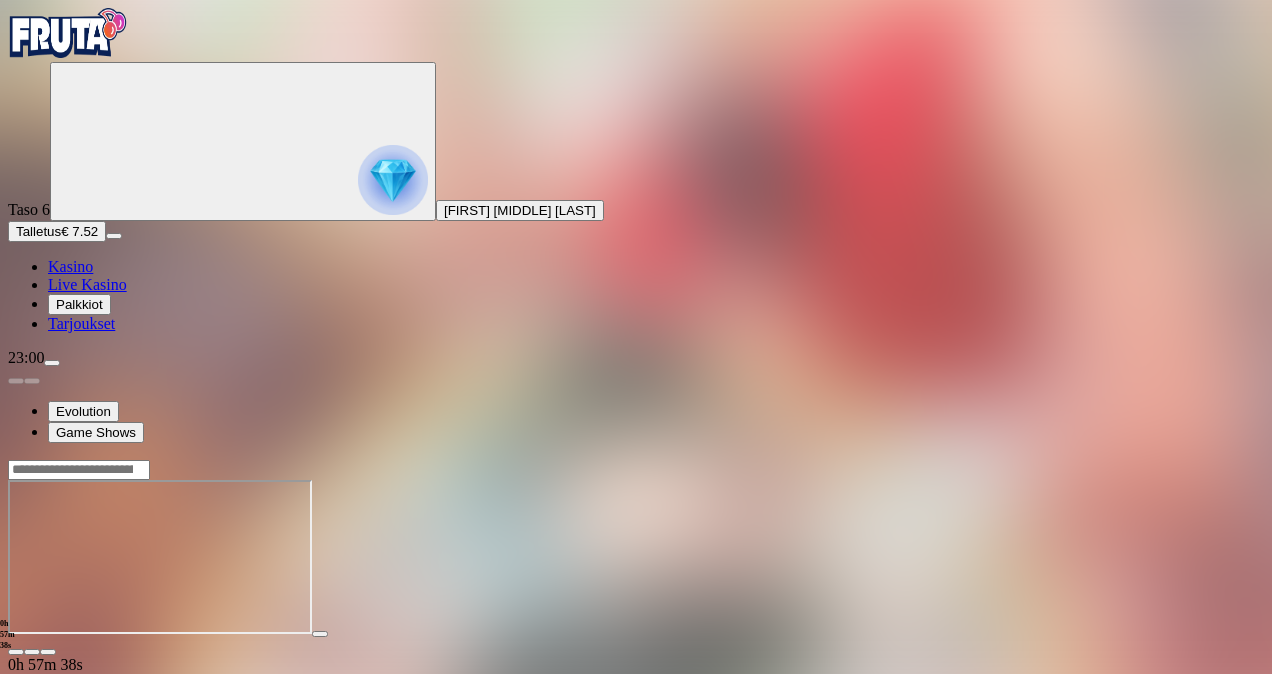 click on "Palkkiot" at bounding box center (79, 304) 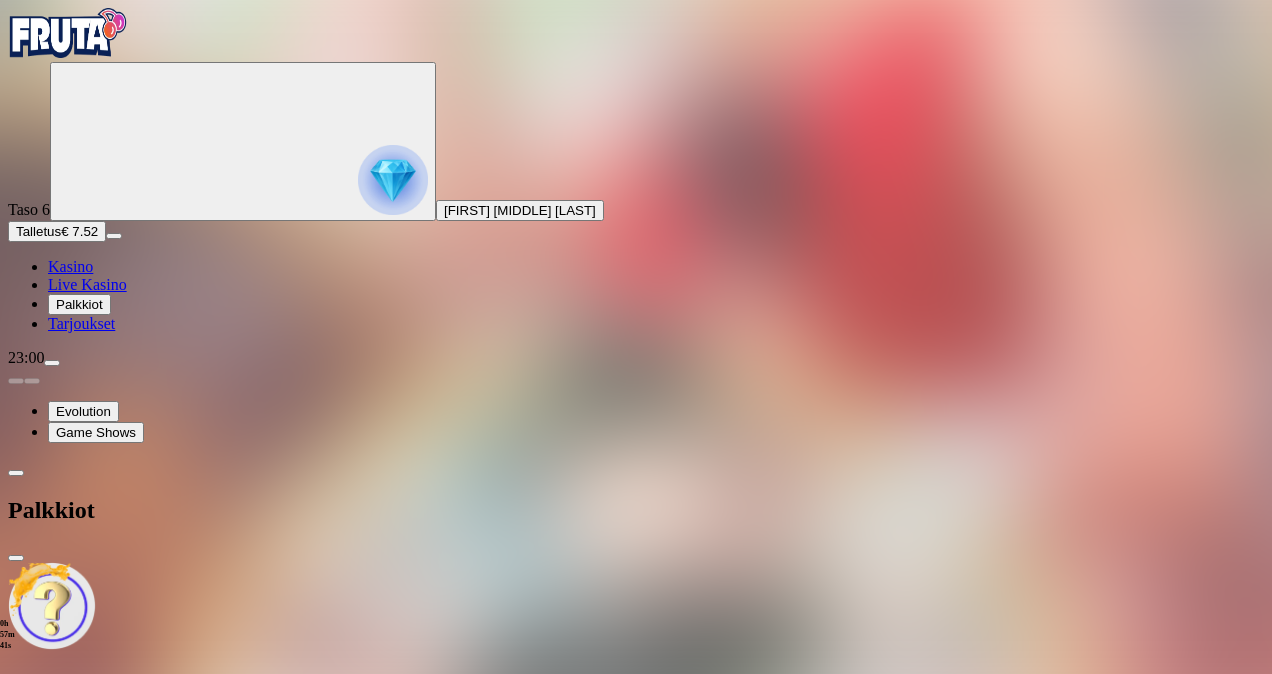 click at bounding box center (52, 363) 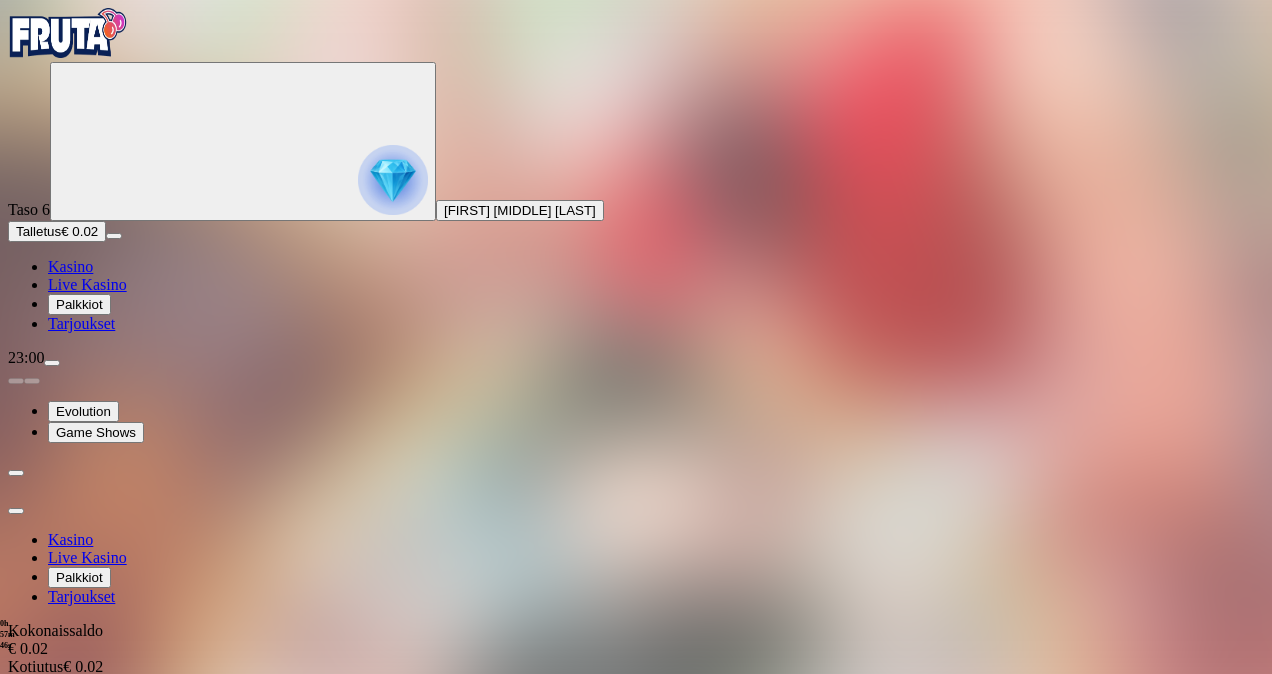 click on "Kysy apua" at bounding box center (87, 909) 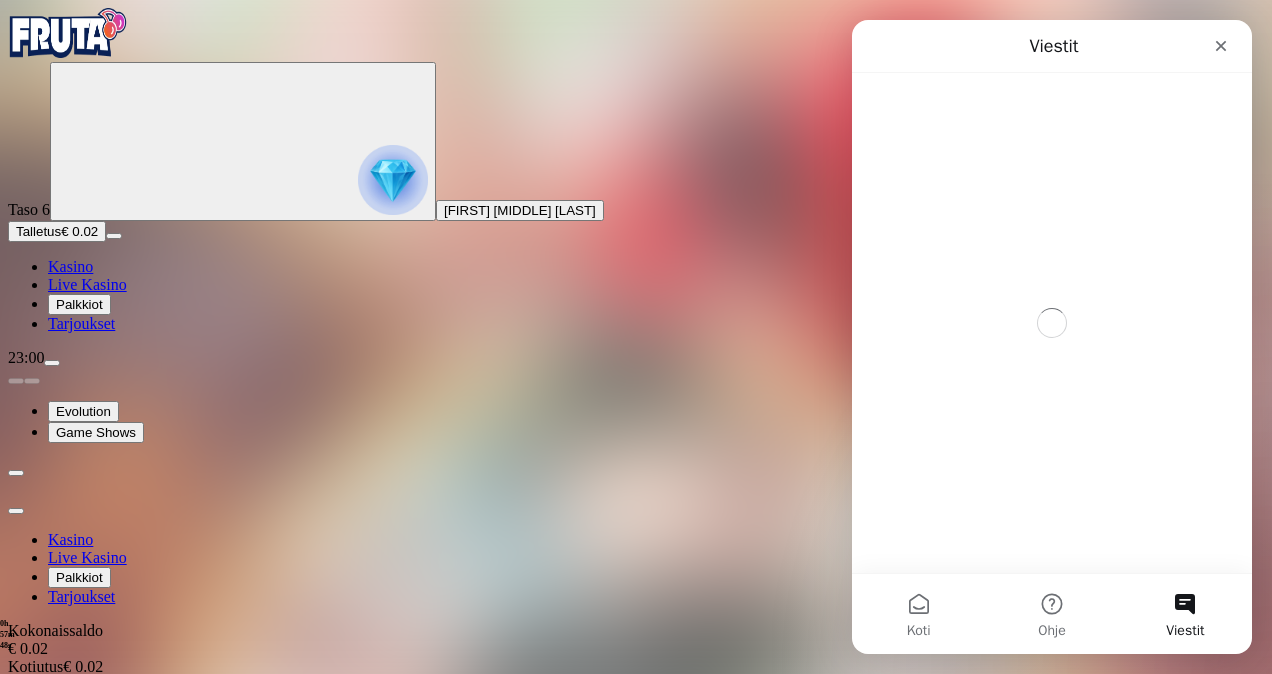scroll, scrollTop: 0, scrollLeft: 0, axis: both 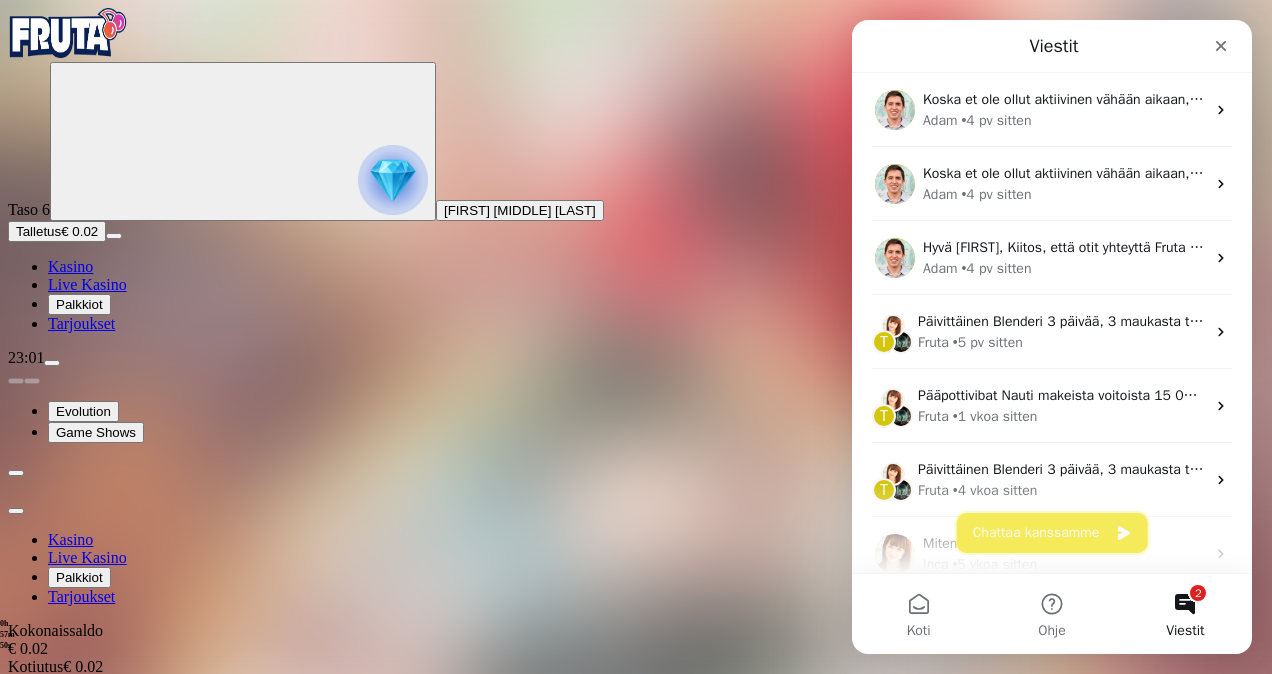 click on "Chattaa kanssamme" at bounding box center [1052, 533] 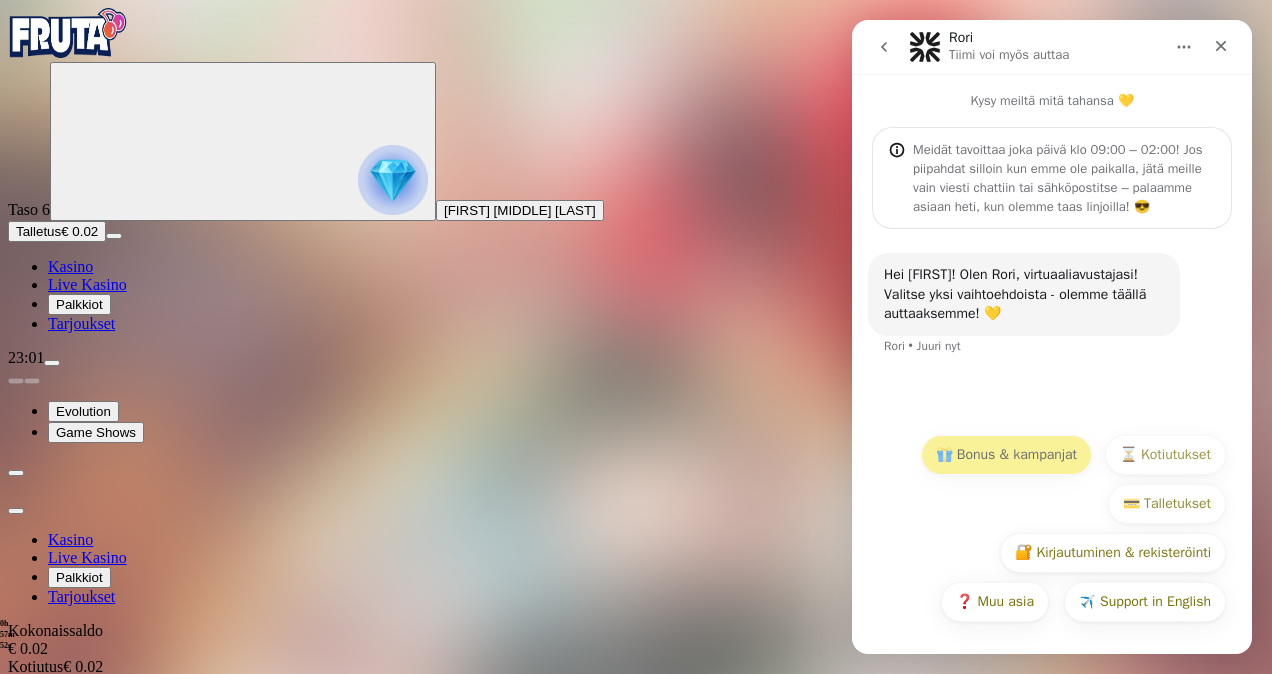 click on "✈️ Support in English 🎁 Bonus & kampanjat ⏳ Kotiutukset 💳 Talletukset 🔐 Kirjautuminen & rekisteröinti ❓ Muu asia ✈️ Support in English 🎁 Bonus & kampanjat ⏳ Kotiutukset 💳 Talletukset 🔐 Kirjautuminen & rekisteröinti ❓ Muu asia ✈️ Support in English" at bounding box center [1052, 533] 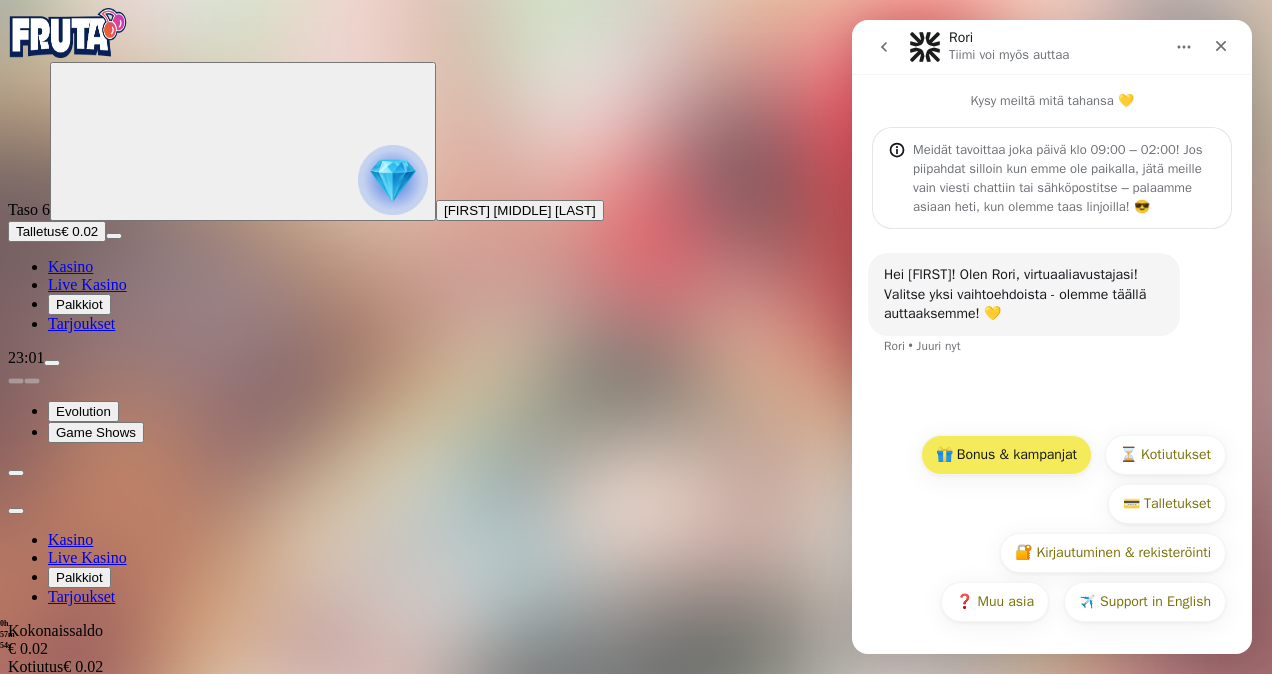 click on "🎁 Bonus & kampanjat" at bounding box center (1006, 455) 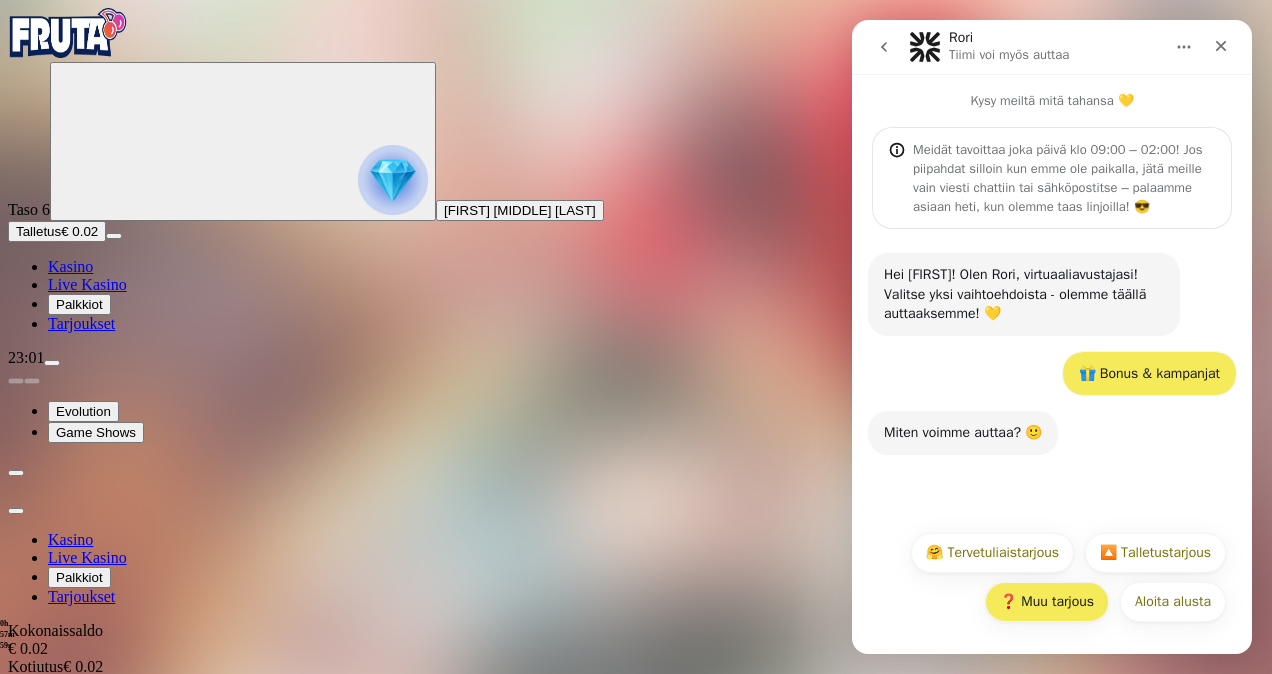 click on "❓ Muu tarjous" at bounding box center (1047, 602) 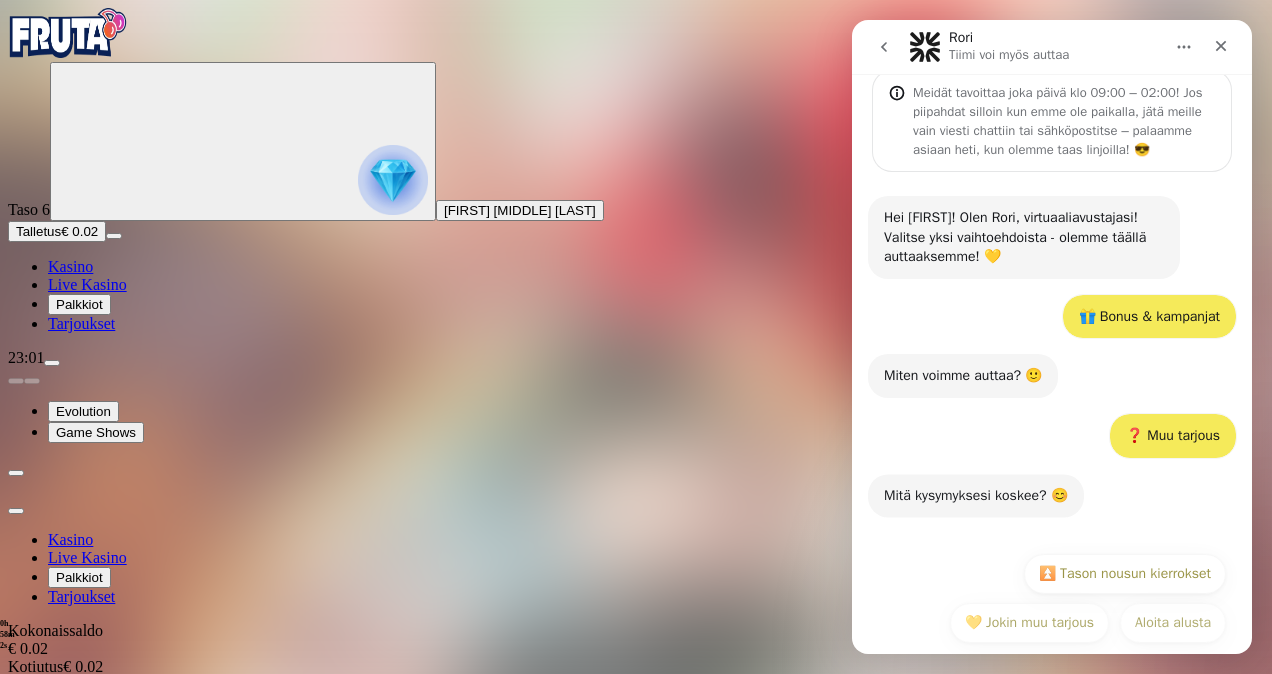scroll, scrollTop: 77, scrollLeft: 0, axis: vertical 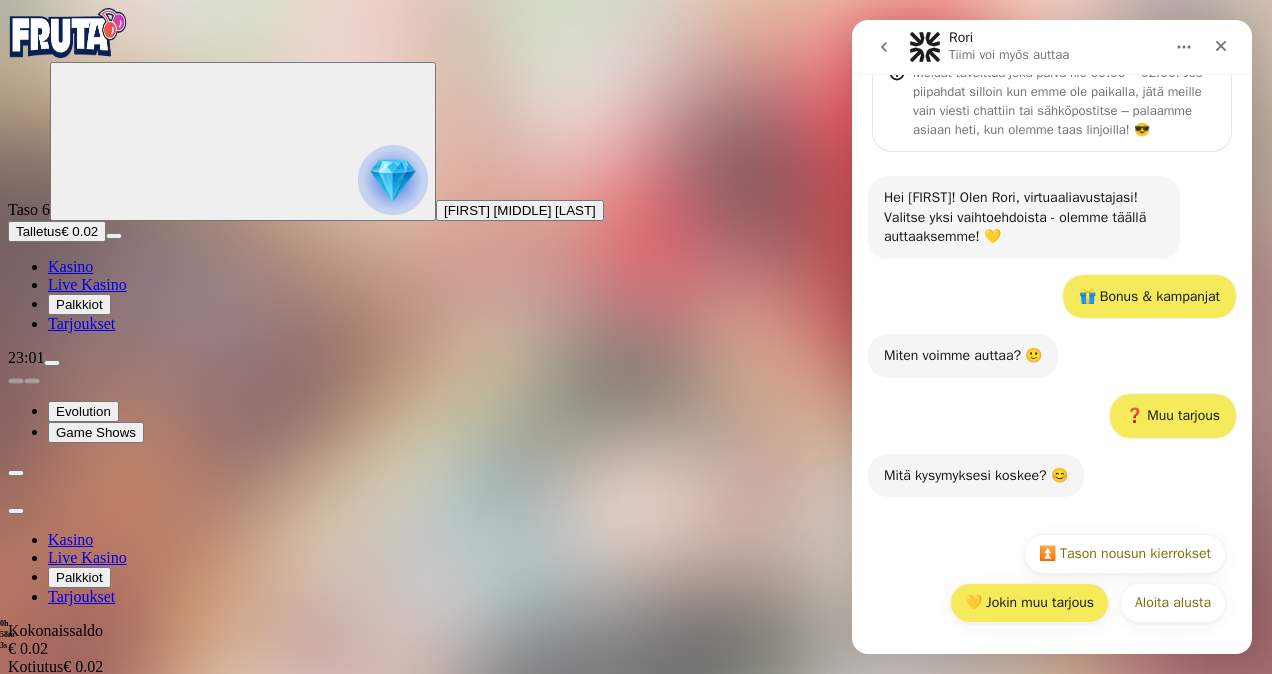 click on "💛 Jokin muu tarjous" at bounding box center (1029, 603) 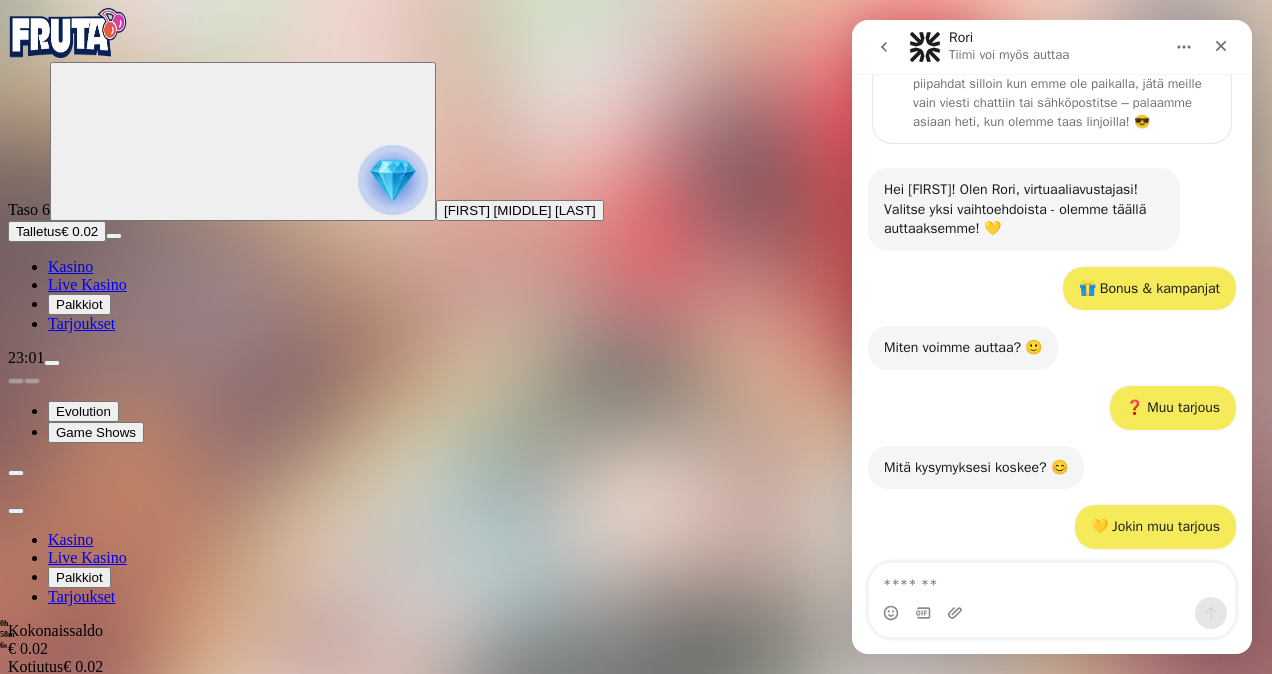 scroll, scrollTop: 171, scrollLeft: 0, axis: vertical 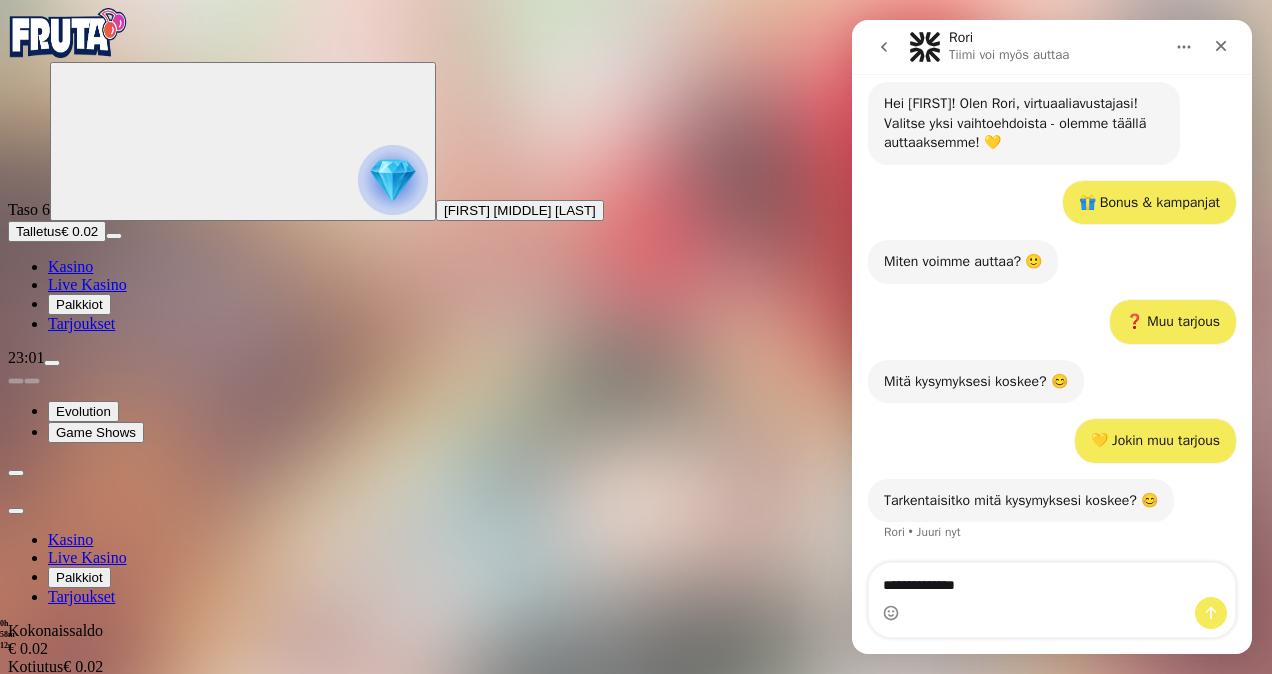 type on "**********" 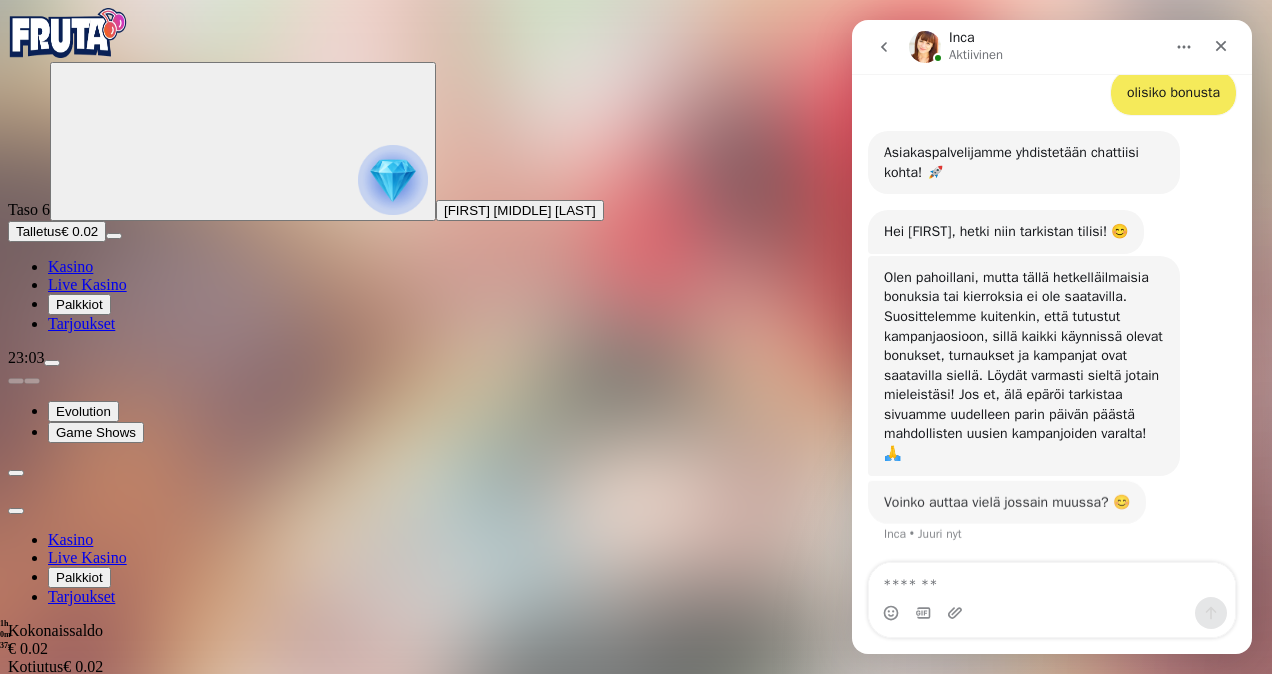 scroll, scrollTop: 636, scrollLeft: 0, axis: vertical 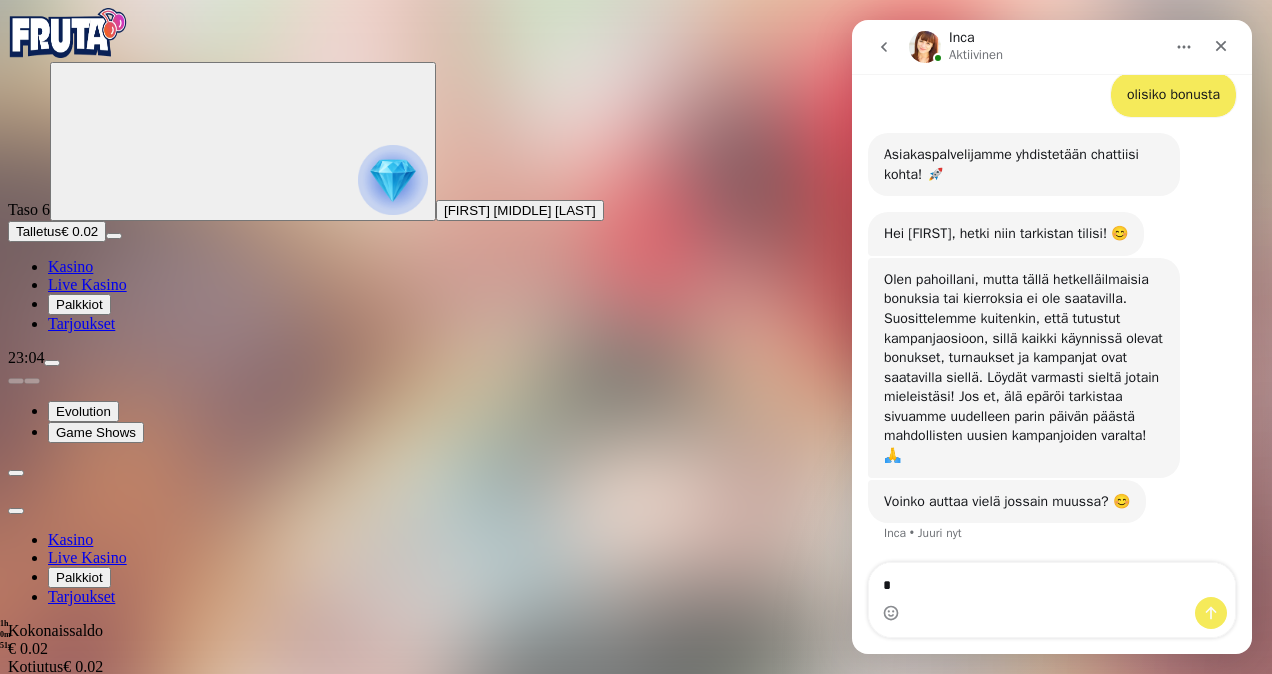 type on "**" 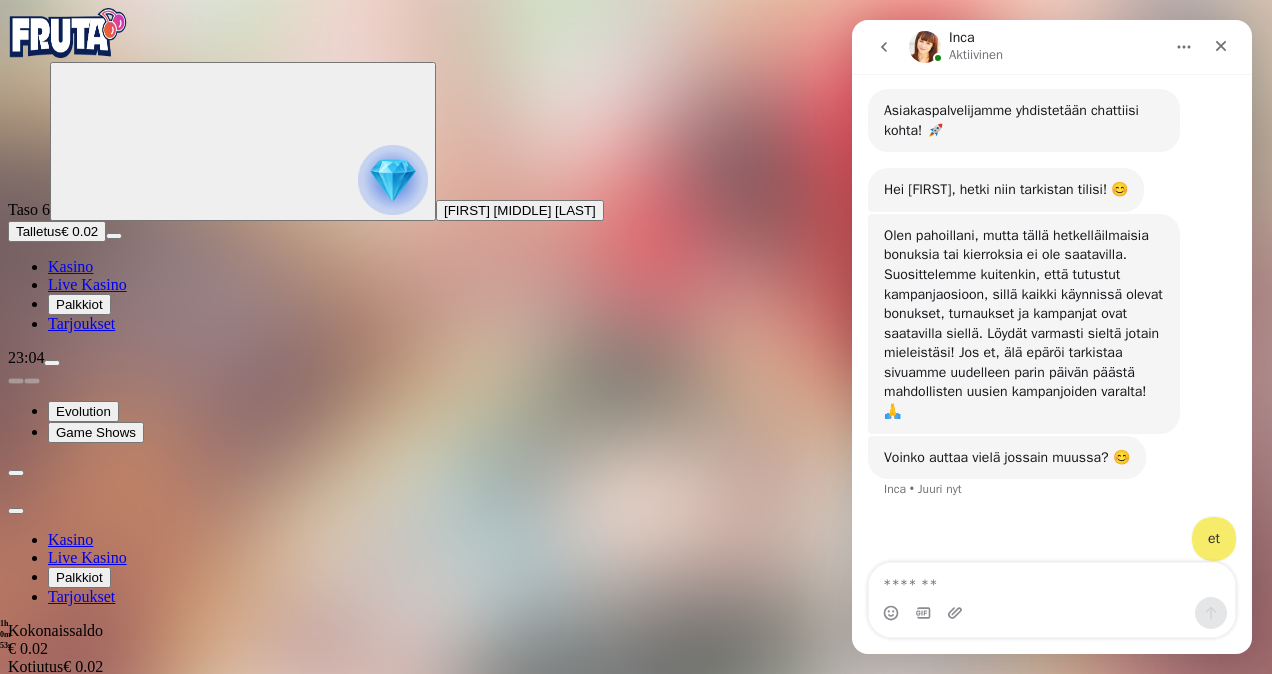 scroll, scrollTop: 696, scrollLeft: 0, axis: vertical 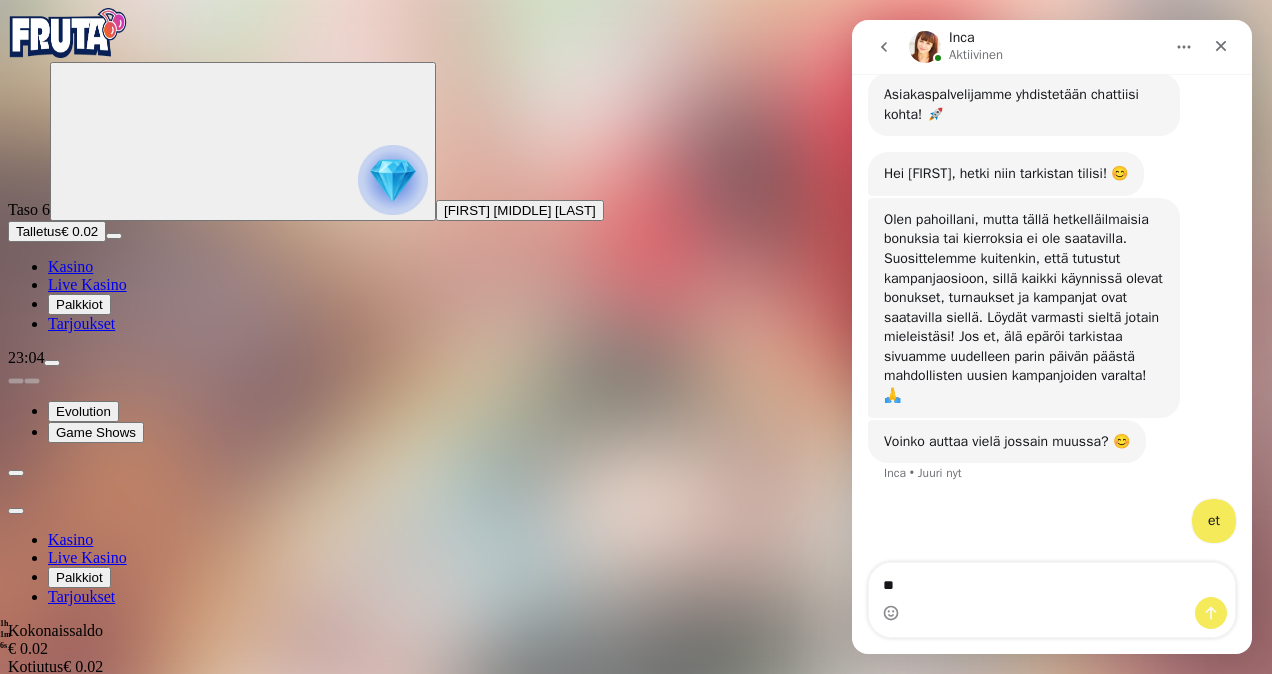 type on "*" 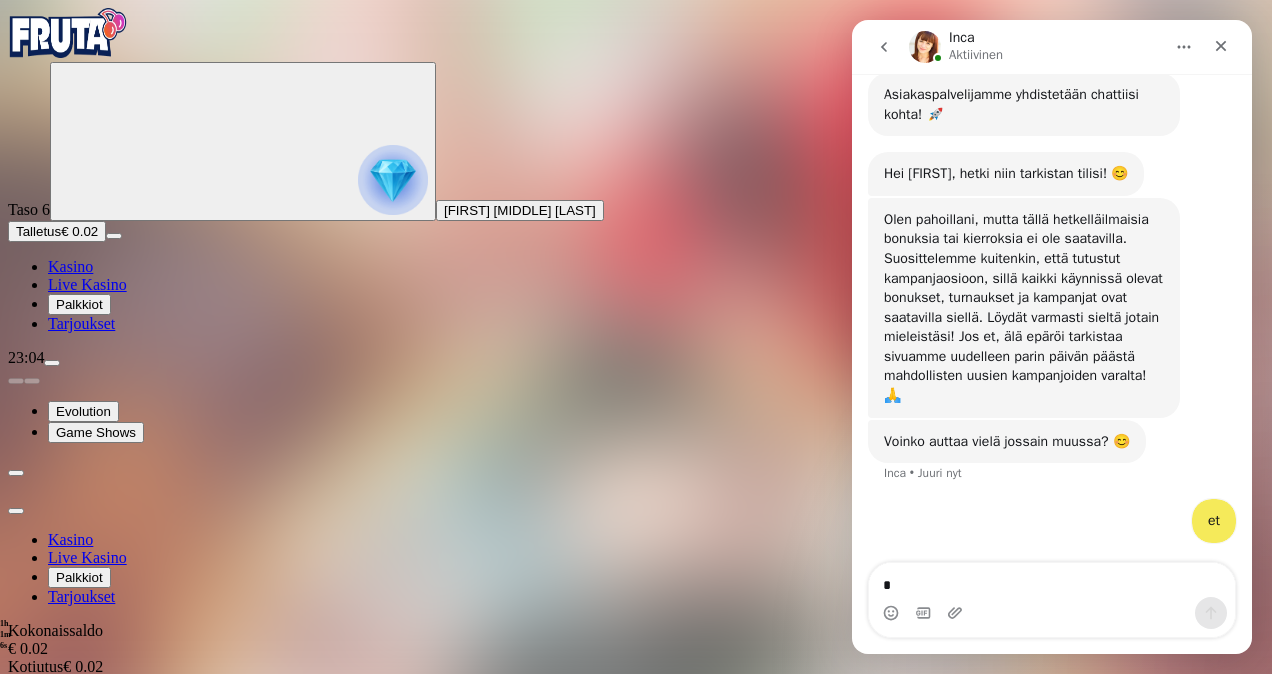 type 